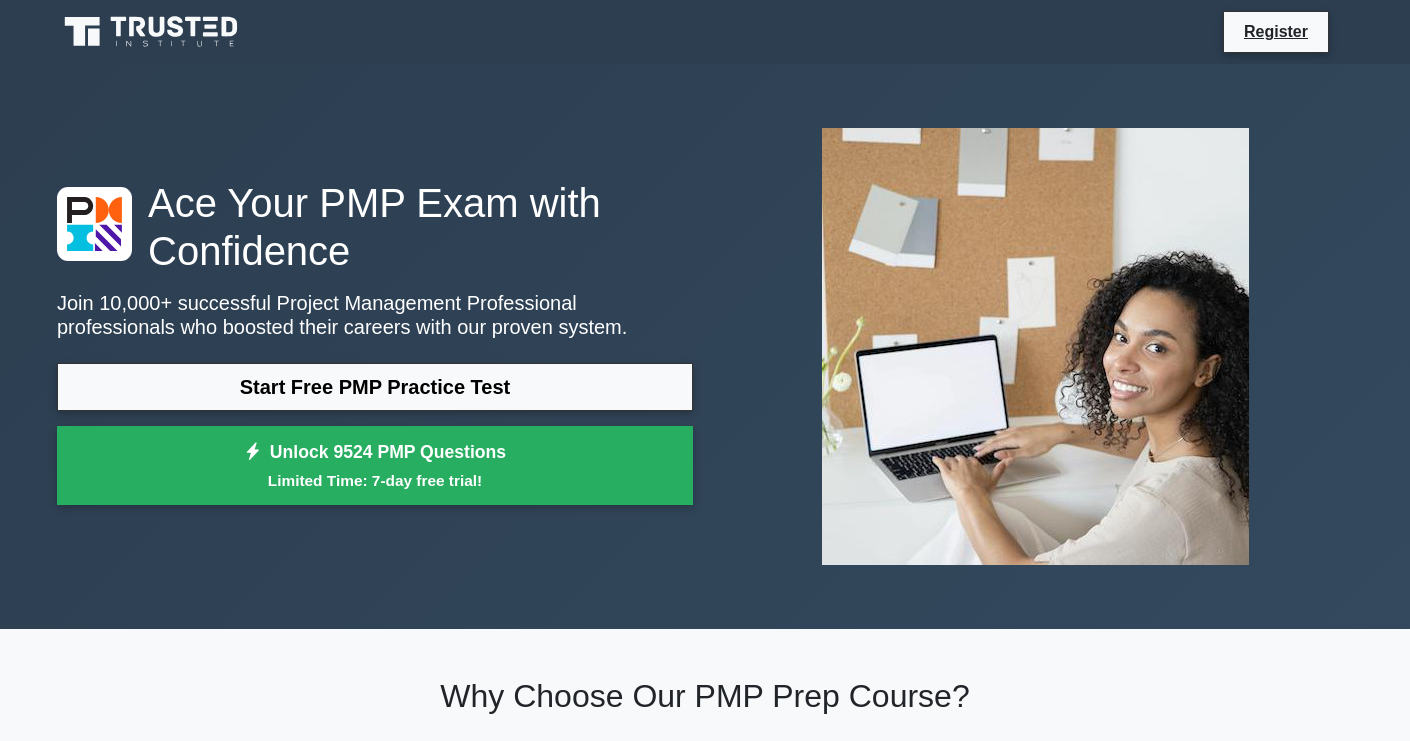 scroll, scrollTop: 0, scrollLeft: 0, axis: both 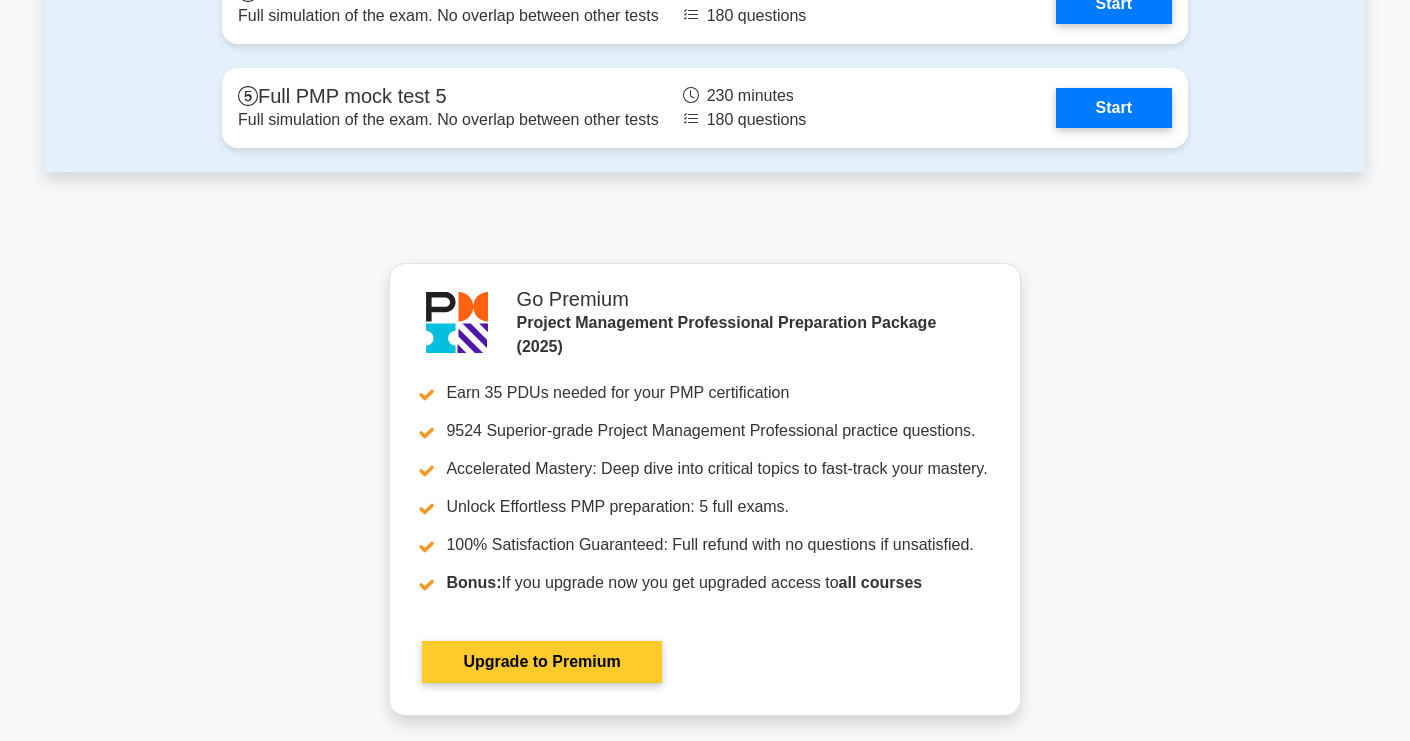 click on "Upgrade to Premium" at bounding box center (541, 662) 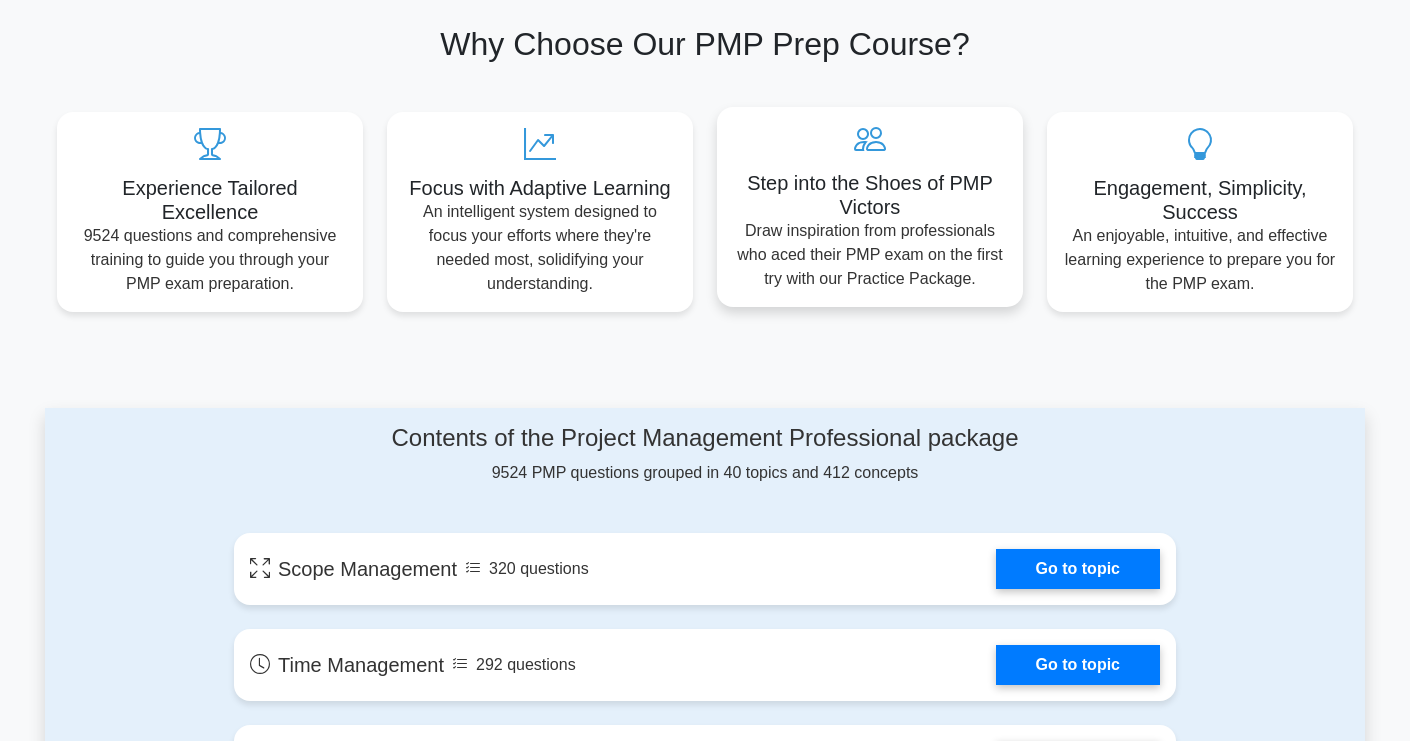 scroll, scrollTop: 846, scrollLeft: 0, axis: vertical 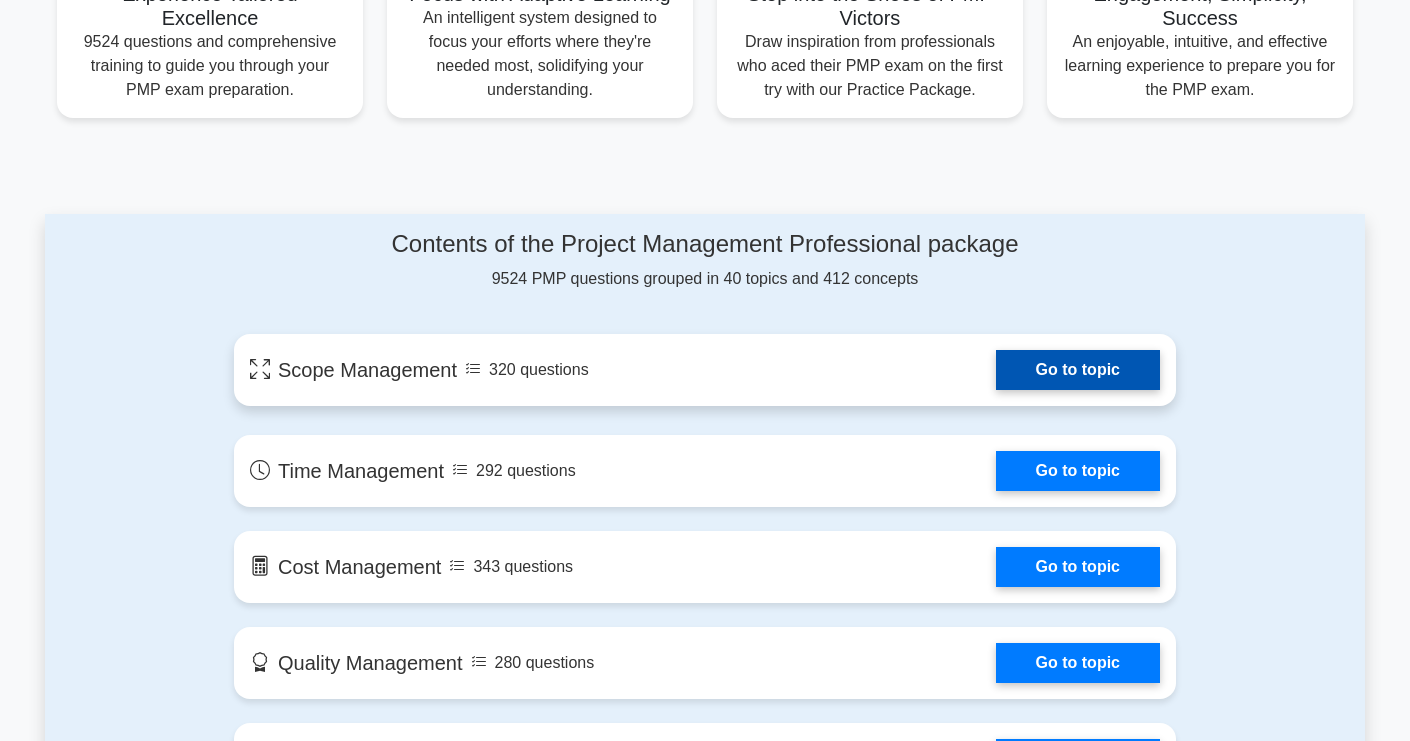click on "Go to topic" at bounding box center [1078, 370] 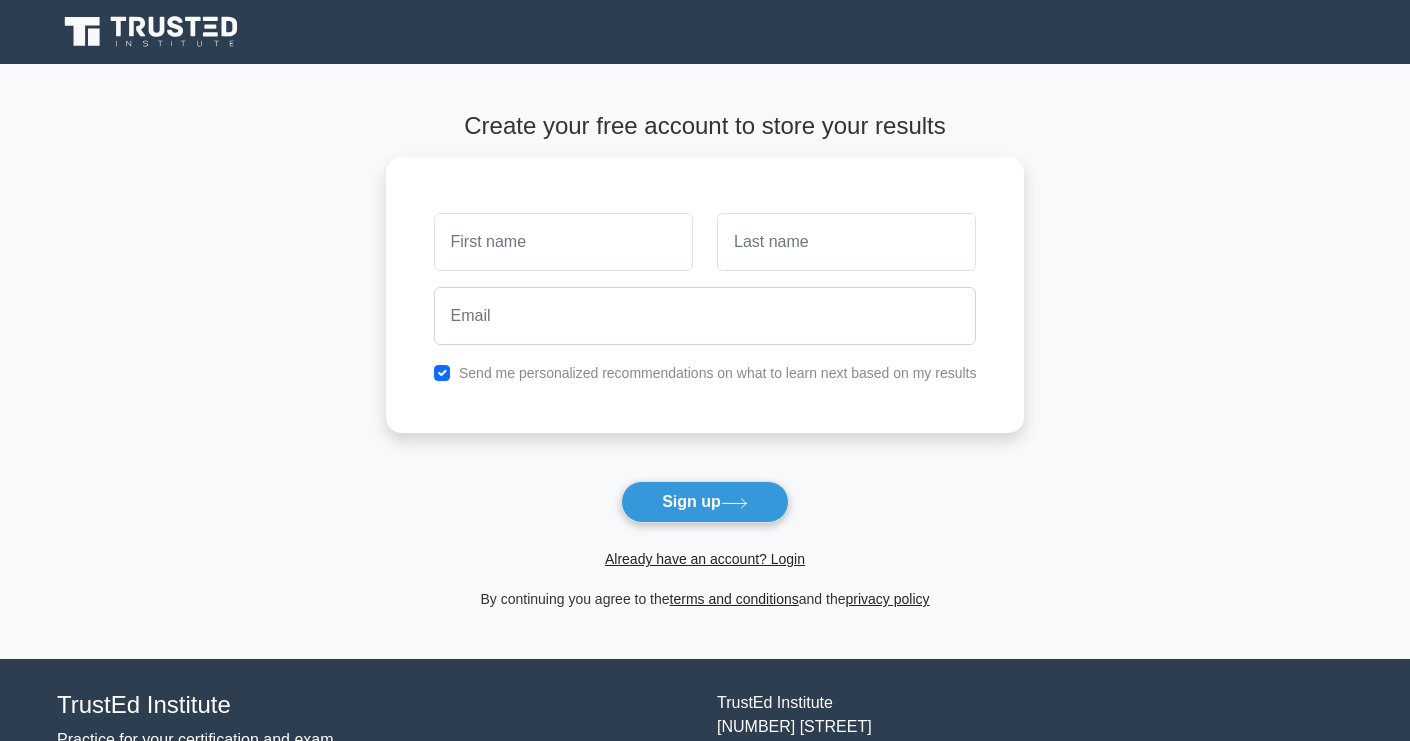 scroll, scrollTop: 0, scrollLeft: 0, axis: both 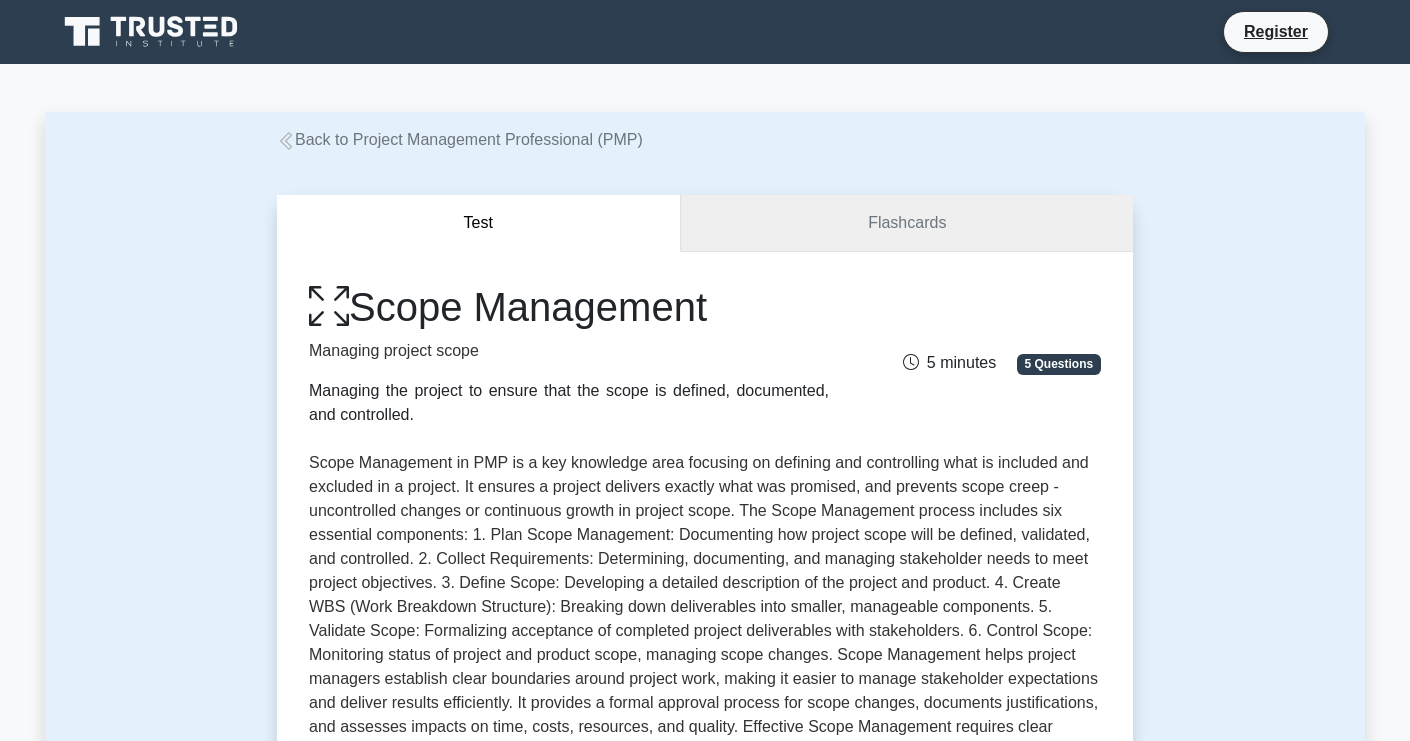 click on "Flashcards" at bounding box center [907, 223] 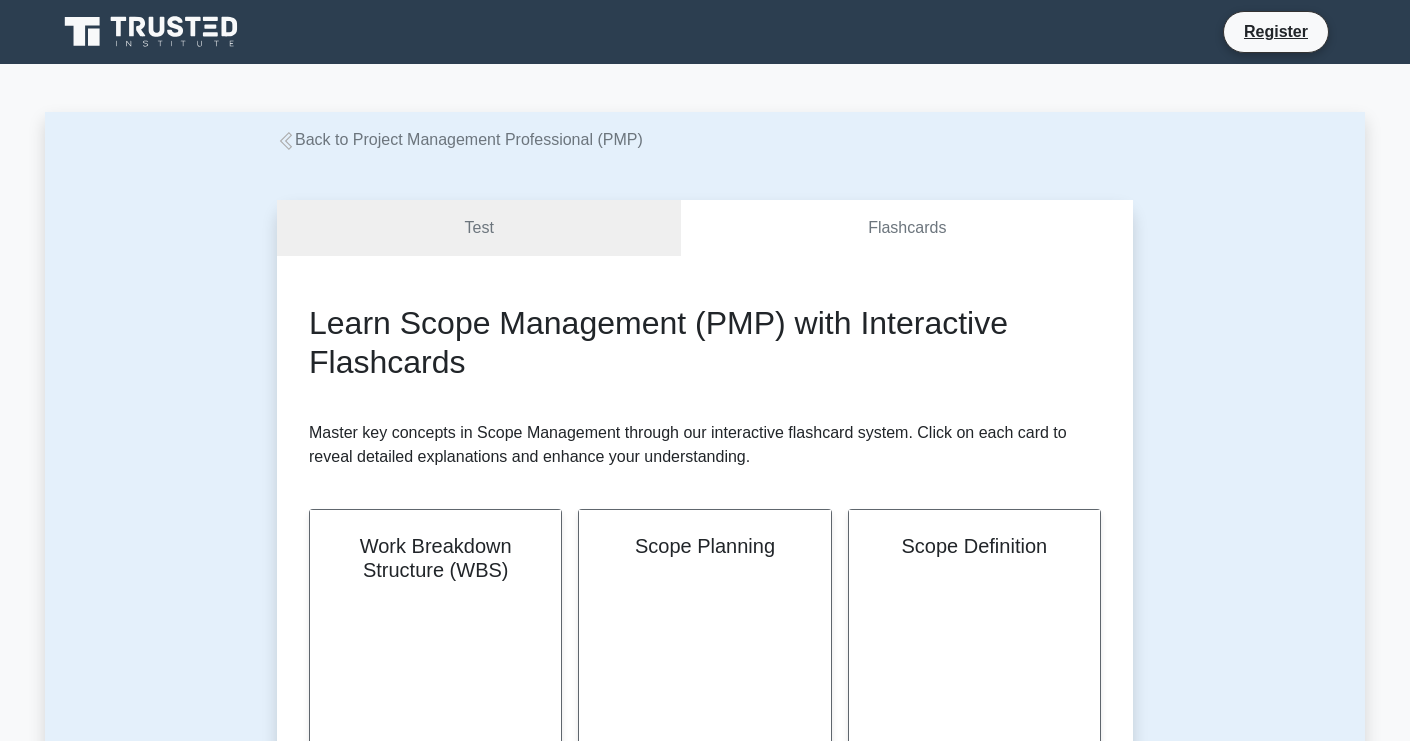 scroll, scrollTop: 0, scrollLeft: 0, axis: both 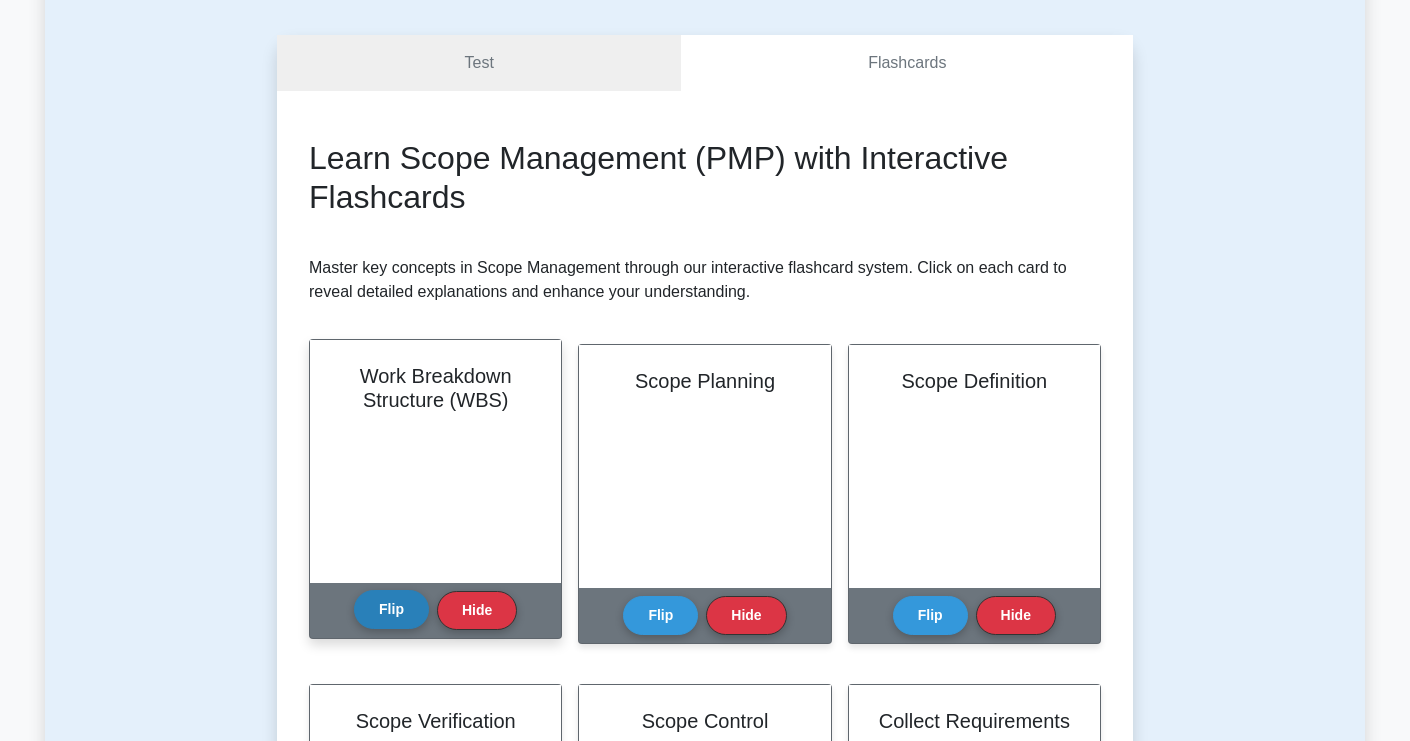 click on "Flip" at bounding box center [391, 609] 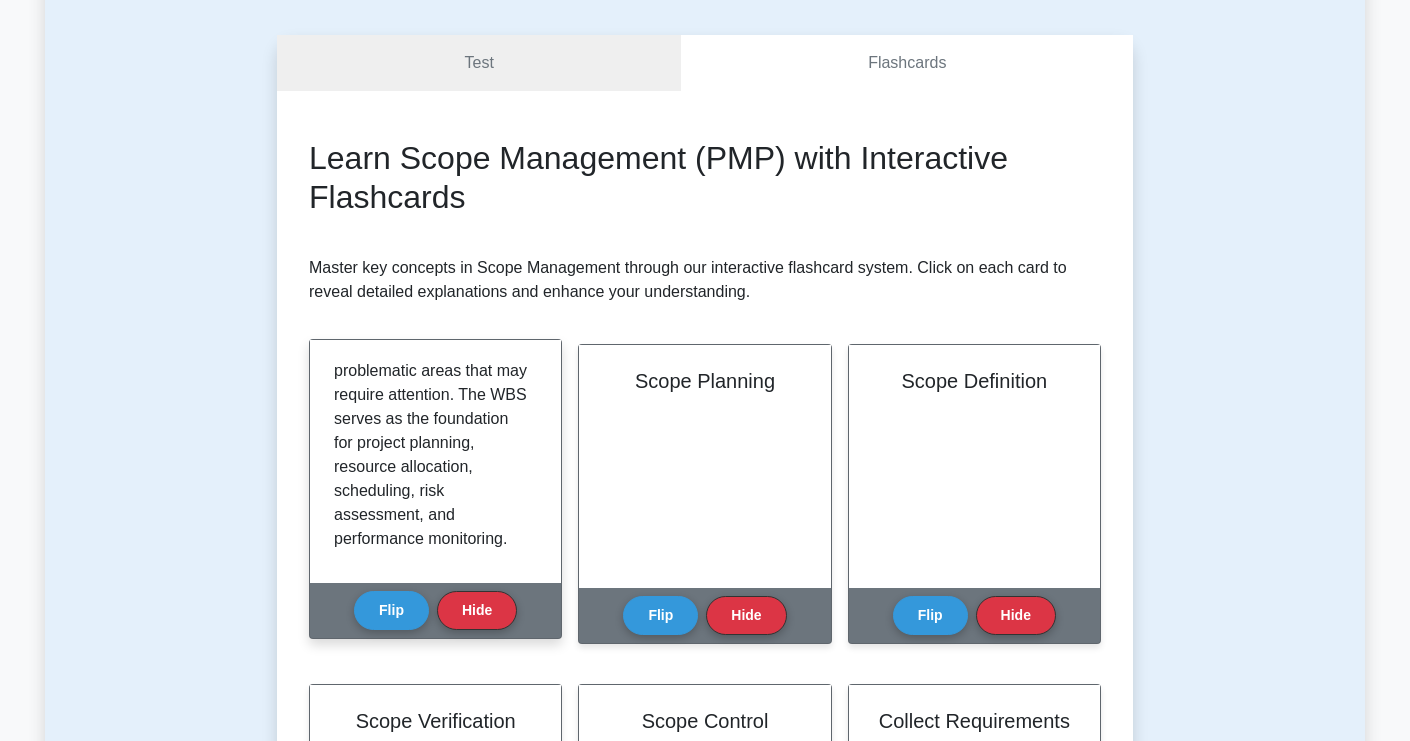 scroll, scrollTop: 589, scrollLeft: 0, axis: vertical 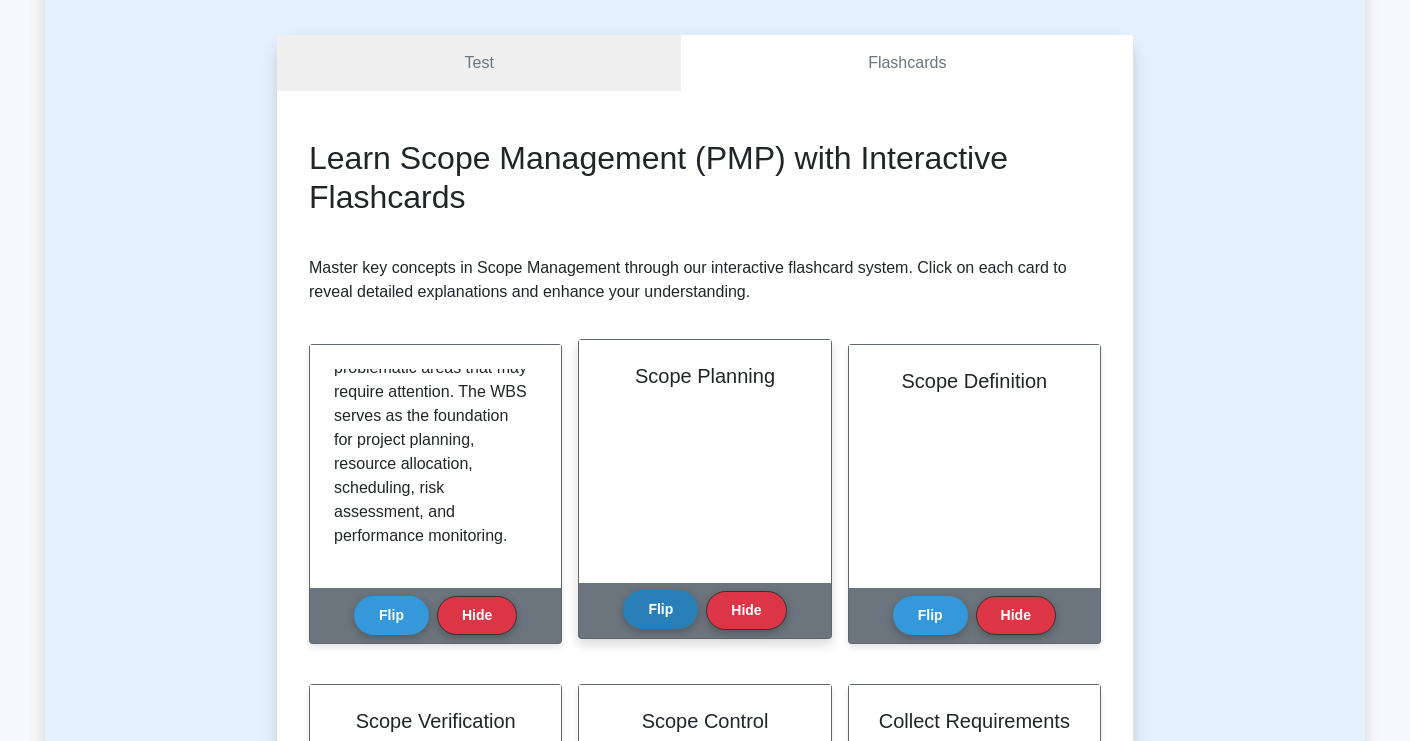 click on "Flip" at bounding box center (660, 609) 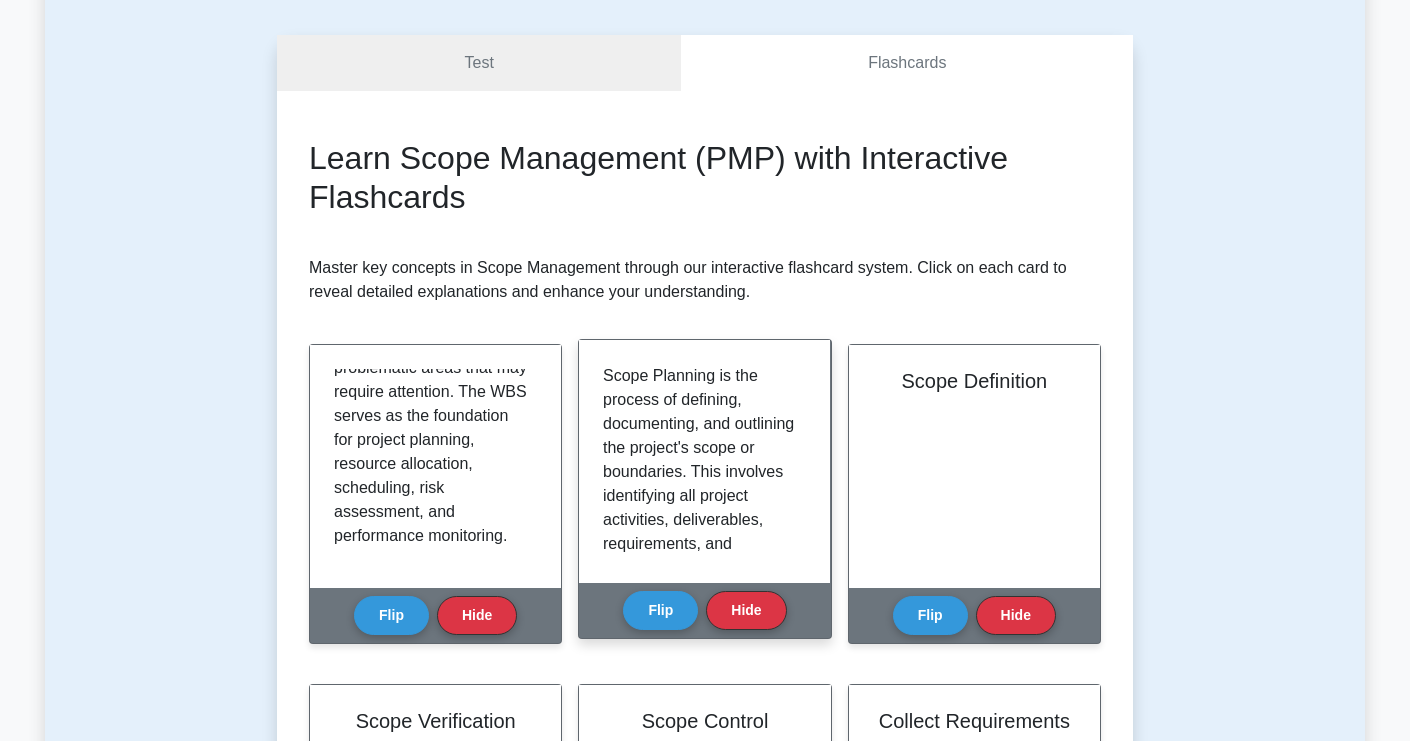 click on "Scope Planning is the process of defining, documenting, and outlining the project's scope or boundaries. This involves identifying all project activities, deliverables, requirements, and assumptions. A well-documented and comprehensive project scope helps to set expectations, allows stakeholders to understand the project's goals and objectives, and provides clear guidance for team members. Scope planning involves the development of a Scope Management Plan, which establishes the approach for managing changes to the scope, revising it as needed, and ensuring that any agreed-upon changes are properly integrated into project work. The Scope Management Plan acts as a reference point throughout the project lifecycle and aids in maintaining a successful project from initiation to completion." at bounding box center (704, 461) 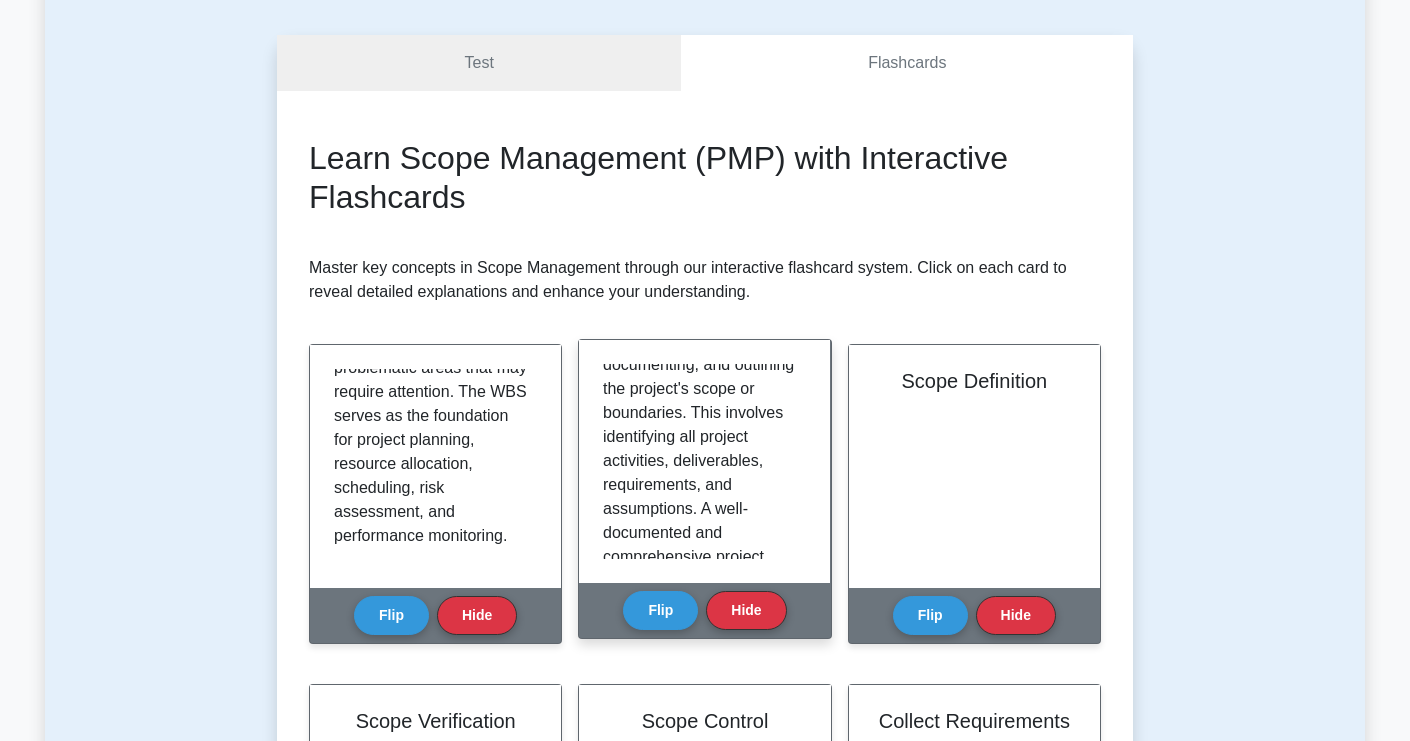 scroll, scrollTop: 0, scrollLeft: 0, axis: both 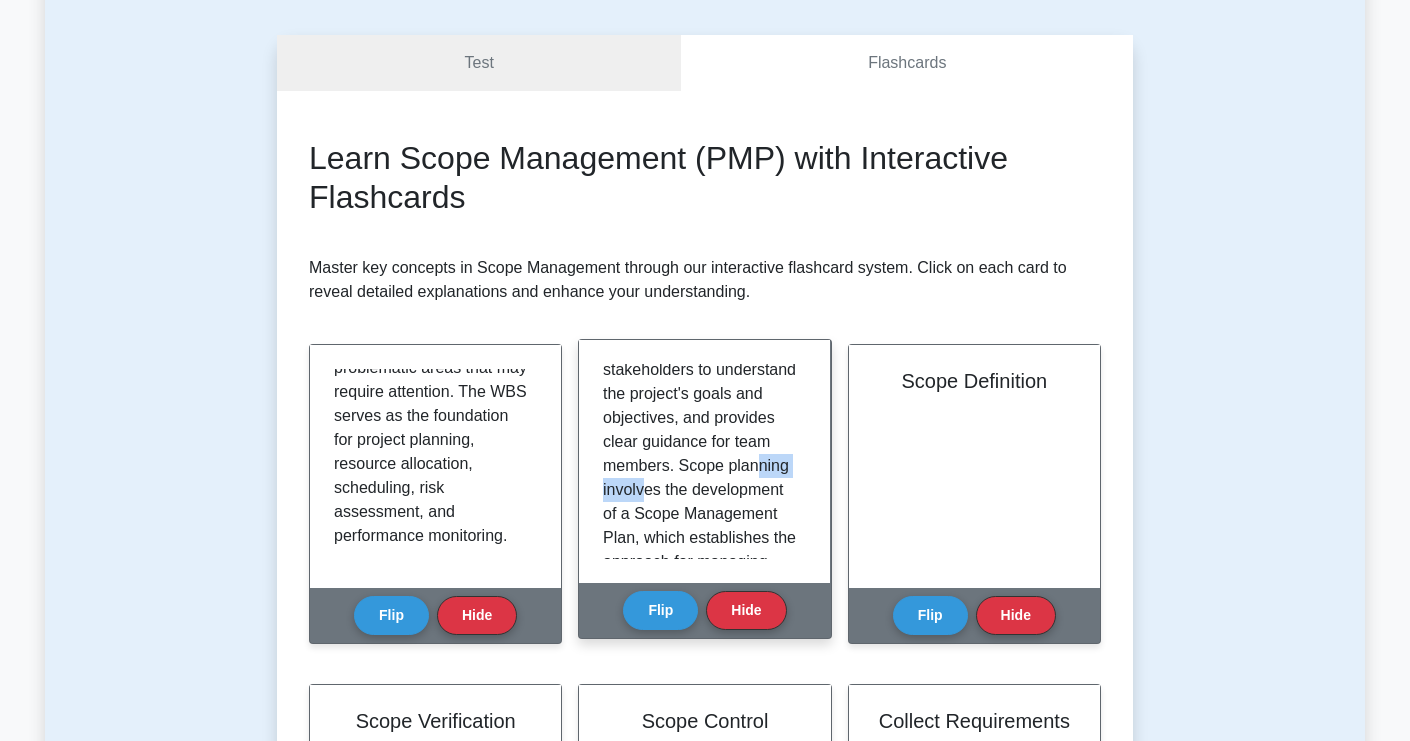 drag, startPoint x: 635, startPoint y: 514, endPoint x: 708, endPoint y: 511, distance: 73.061615 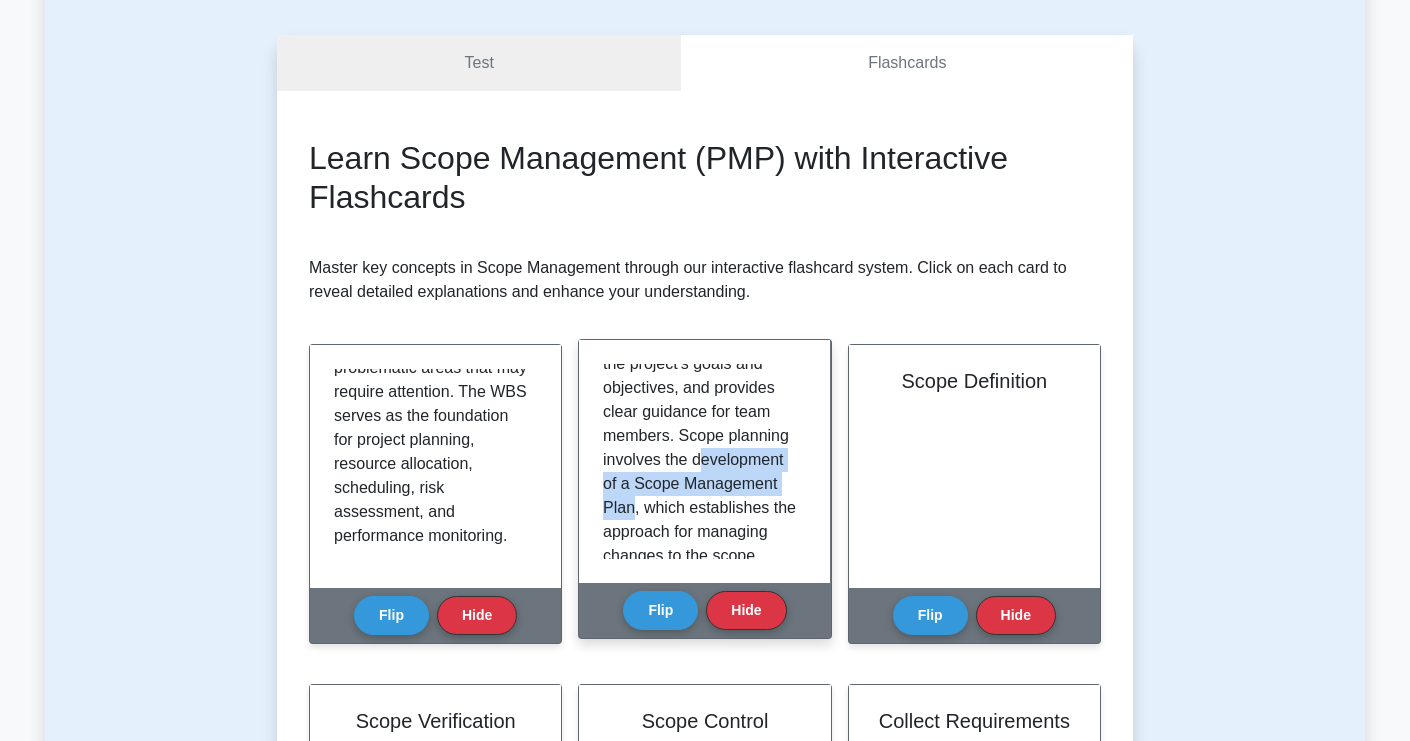 drag, startPoint x: 608, startPoint y: 505, endPoint x: 728, endPoint y: 535, distance: 123.69317 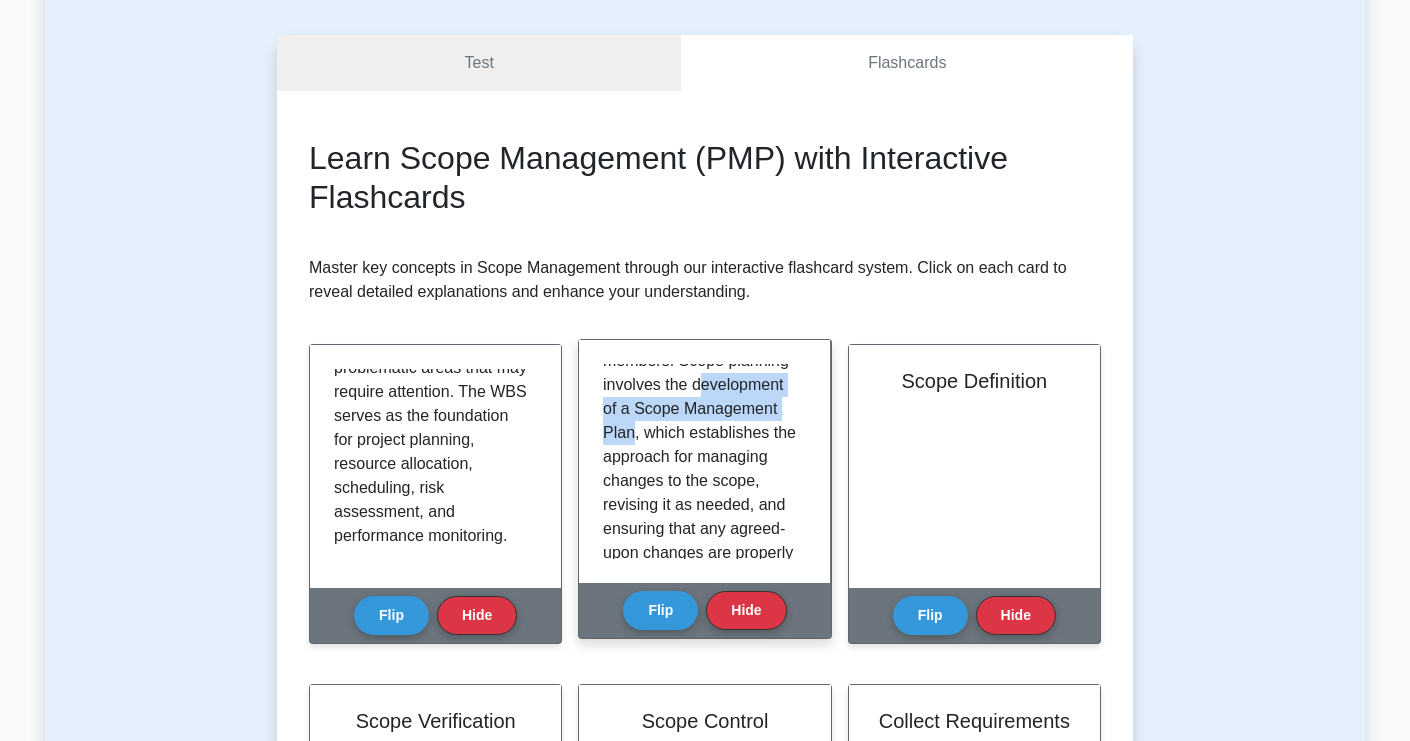 scroll, scrollTop: 451, scrollLeft: 0, axis: vertical 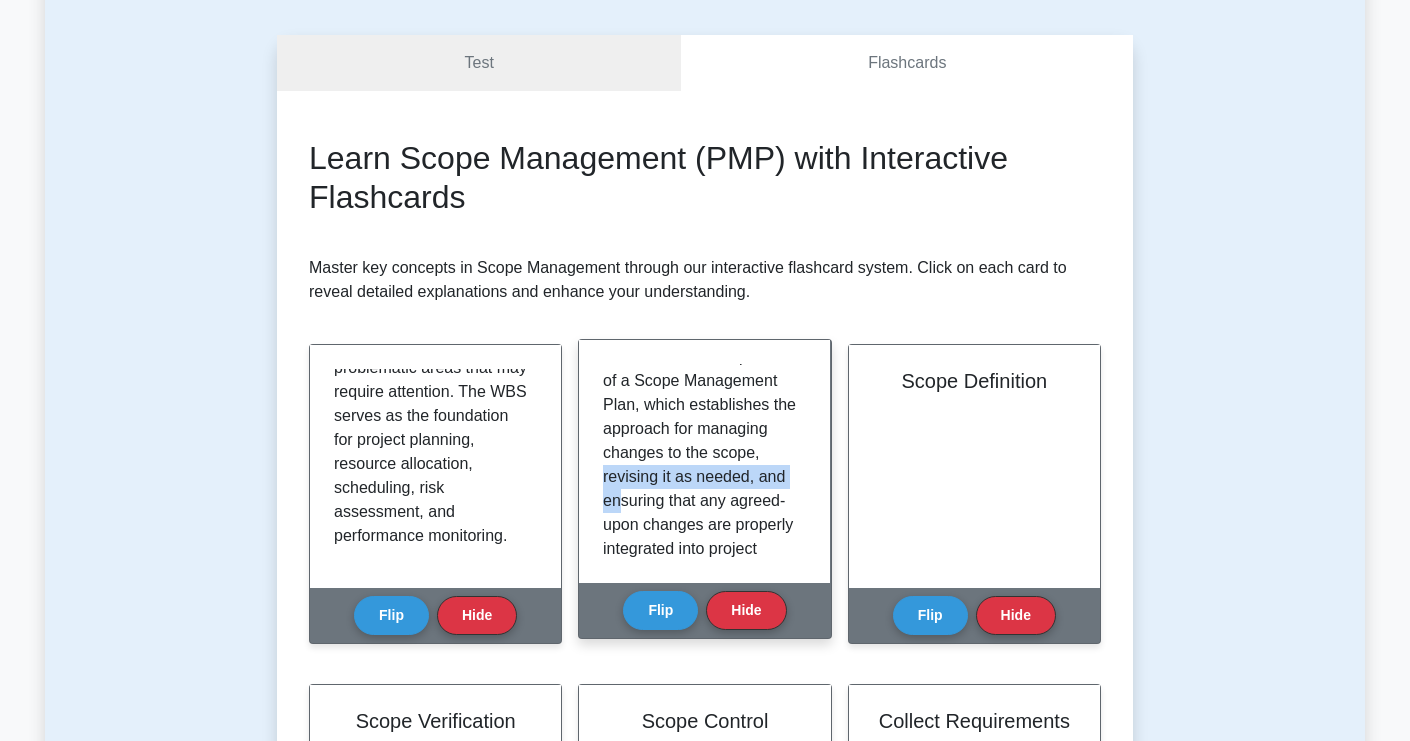 drag, startPoint x: 682, startPoint y: 504, endPoint x: 708, endPoint y: 530, distance: 36.769554 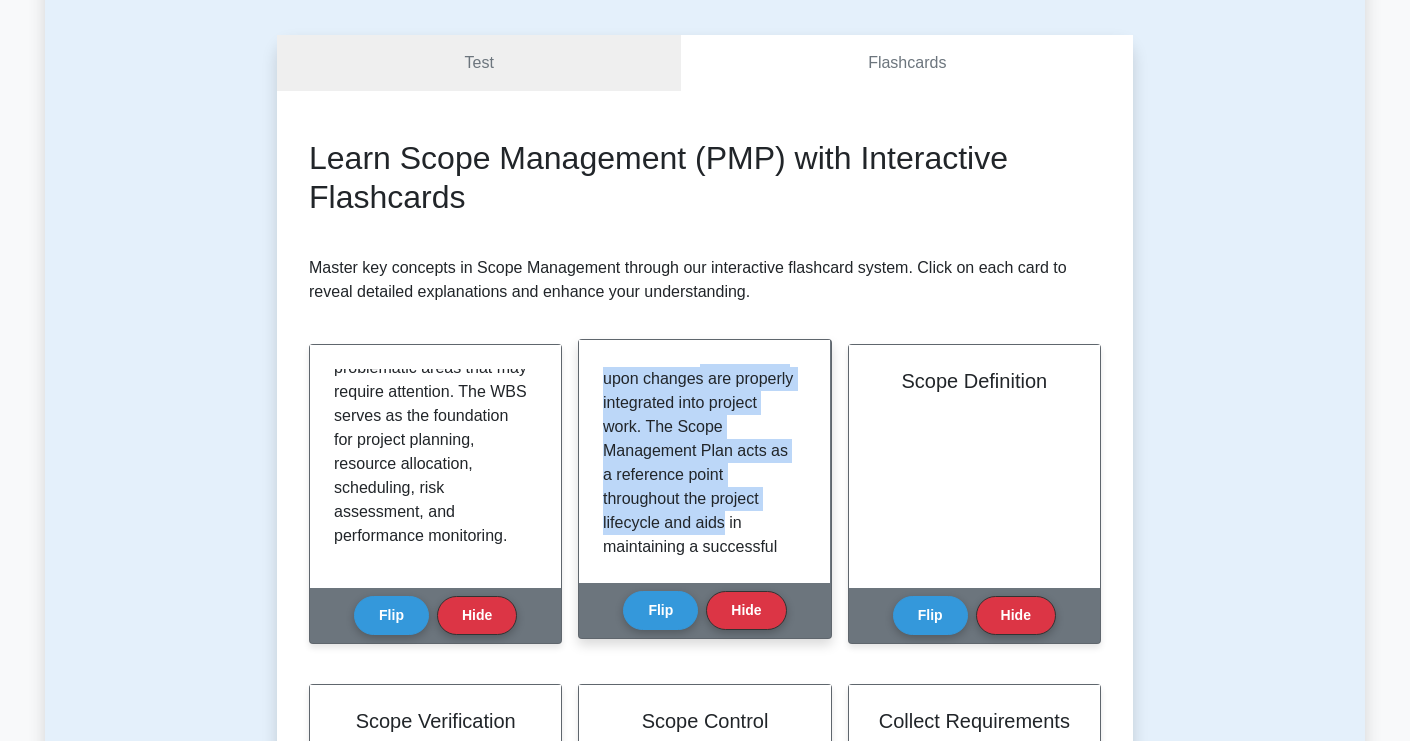 drag, startPoint x: 604, startPoint y: 405, endPoint x: 723, endPoint y: 545, distance: 183.74167 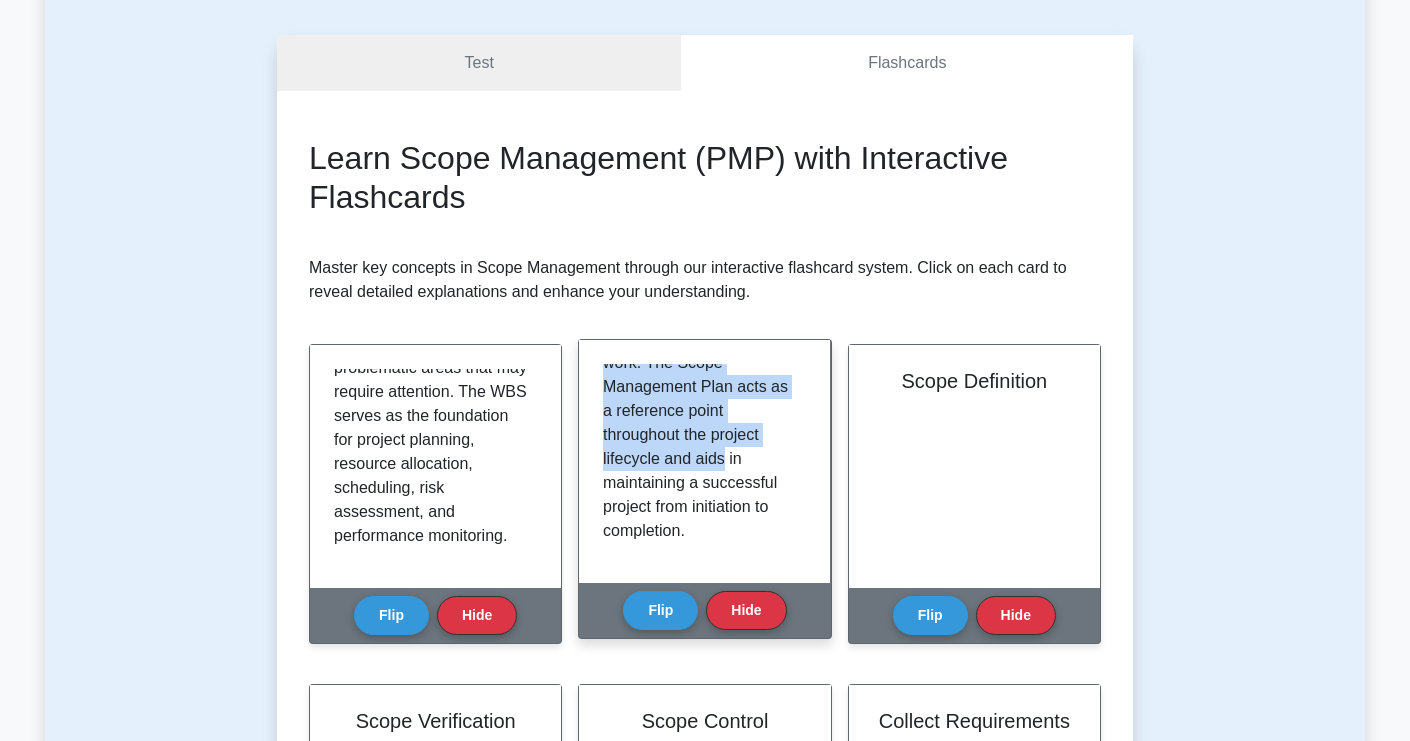 scroll, scrollTop: 685, scrollLeft: 0, axis: vertical 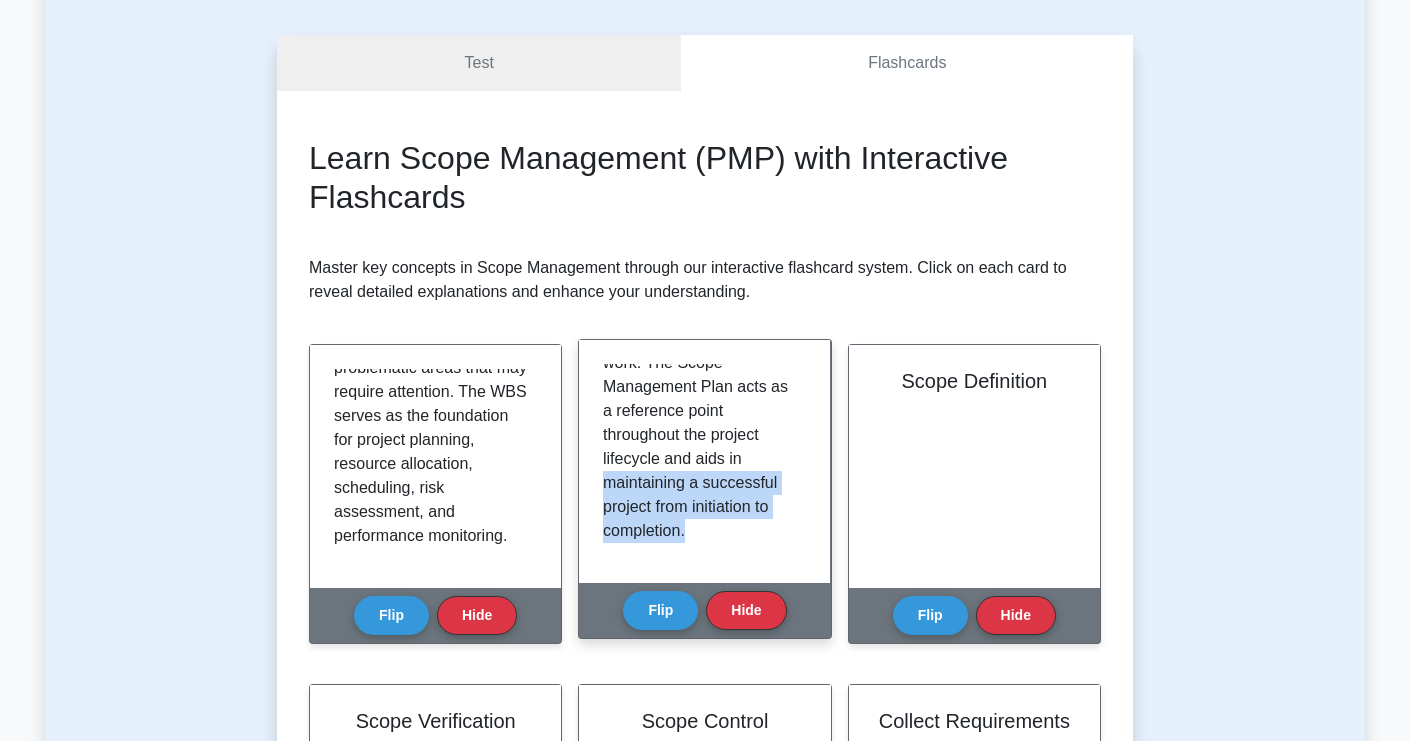 drag, startPoint x: 607, startPoint y: 479, endPoint x: 684, endPoint y: 533, distance: 94.04786 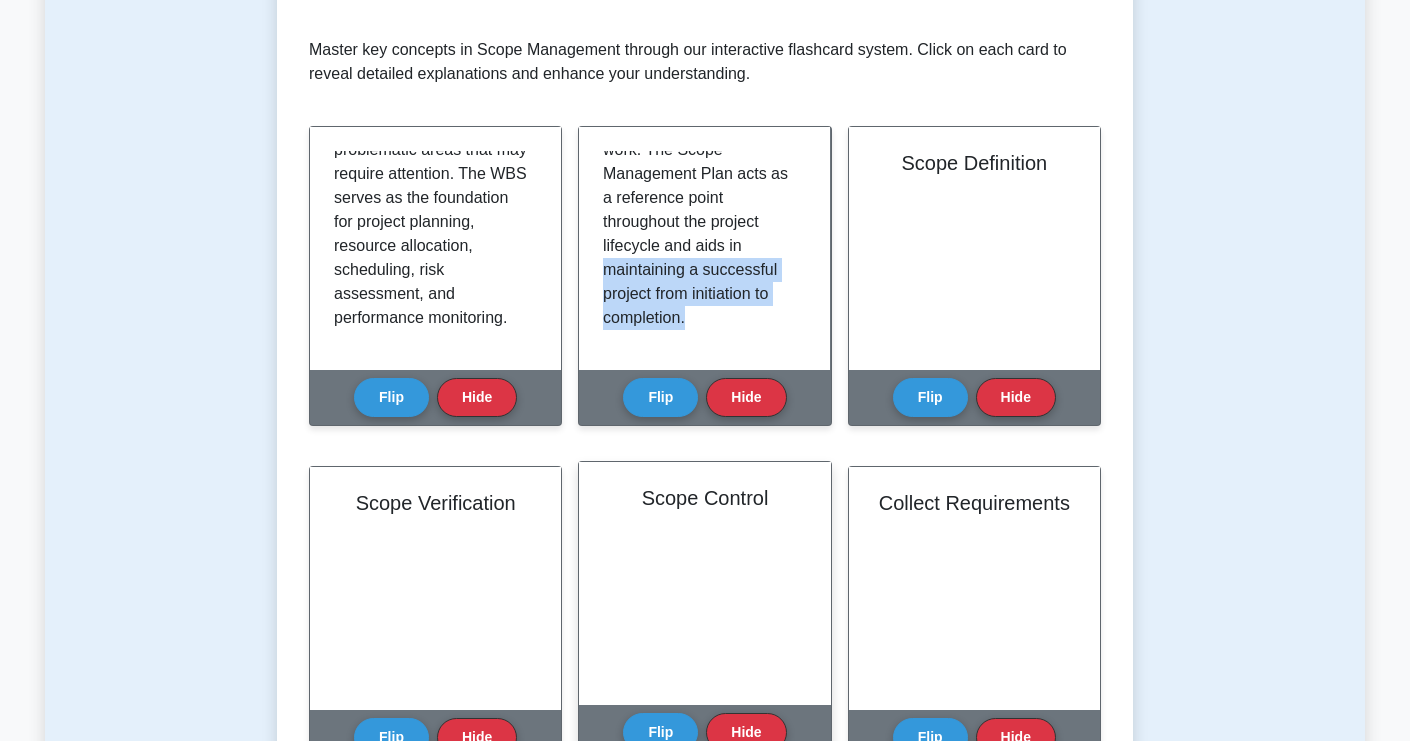 scroll, scrollTop: 488, scrollLeft: 0, axis: vertical 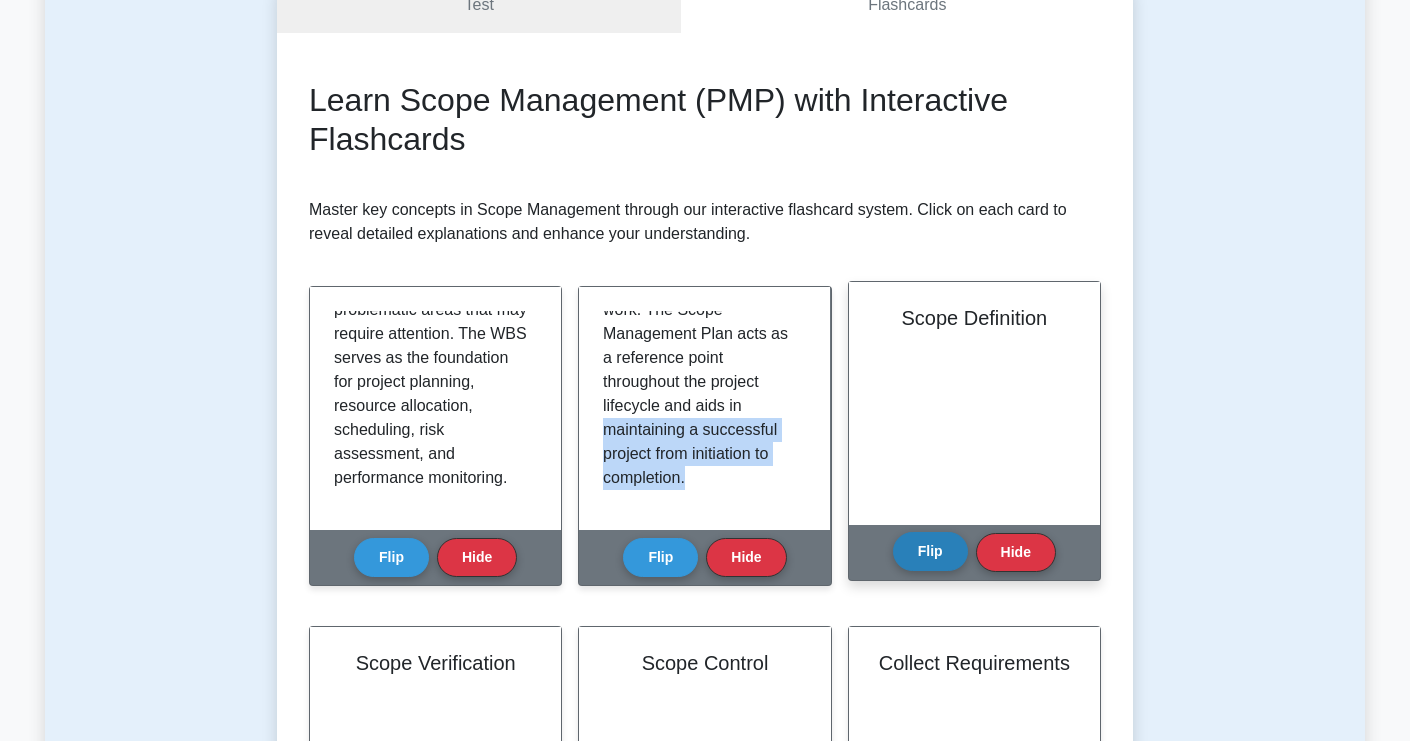 click on "Flip" at bounding box center (930, 551) 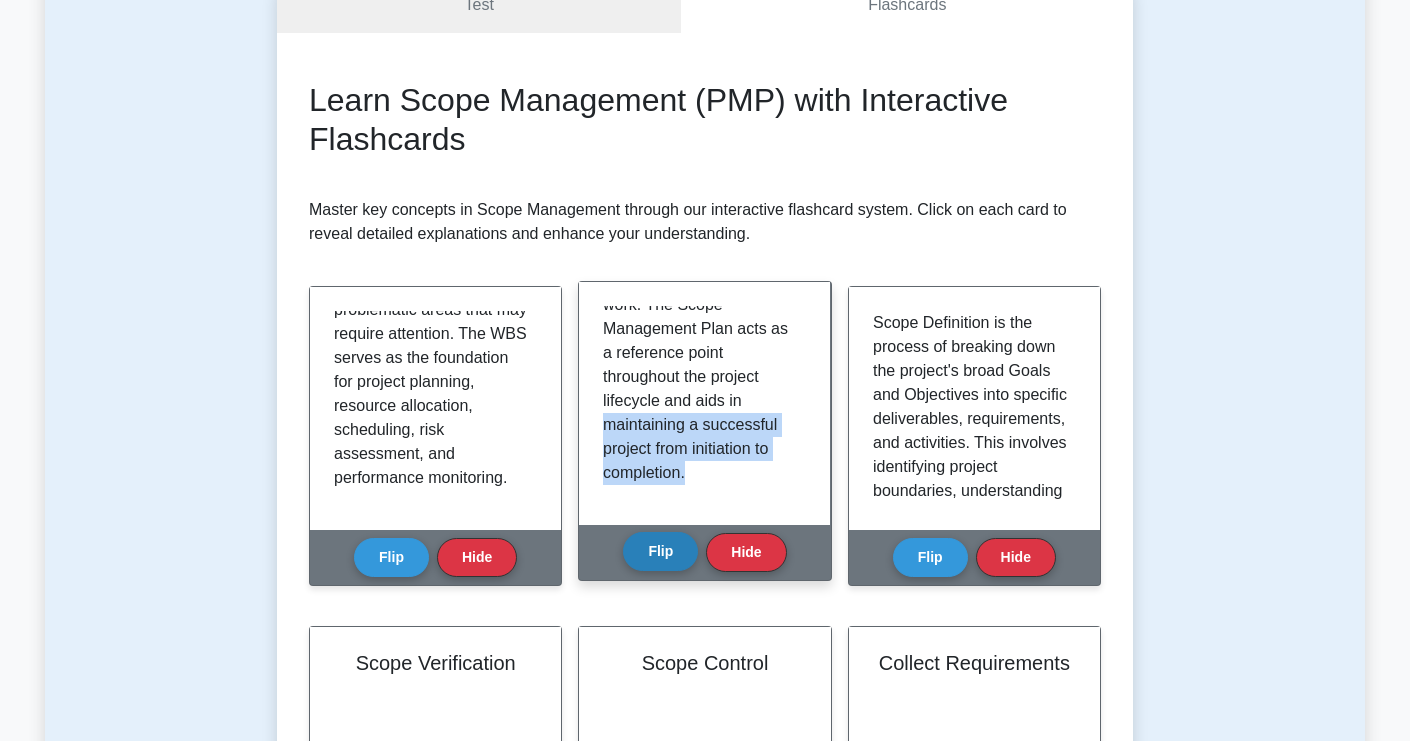 click on "Flip" at bounding box center [660, 551] 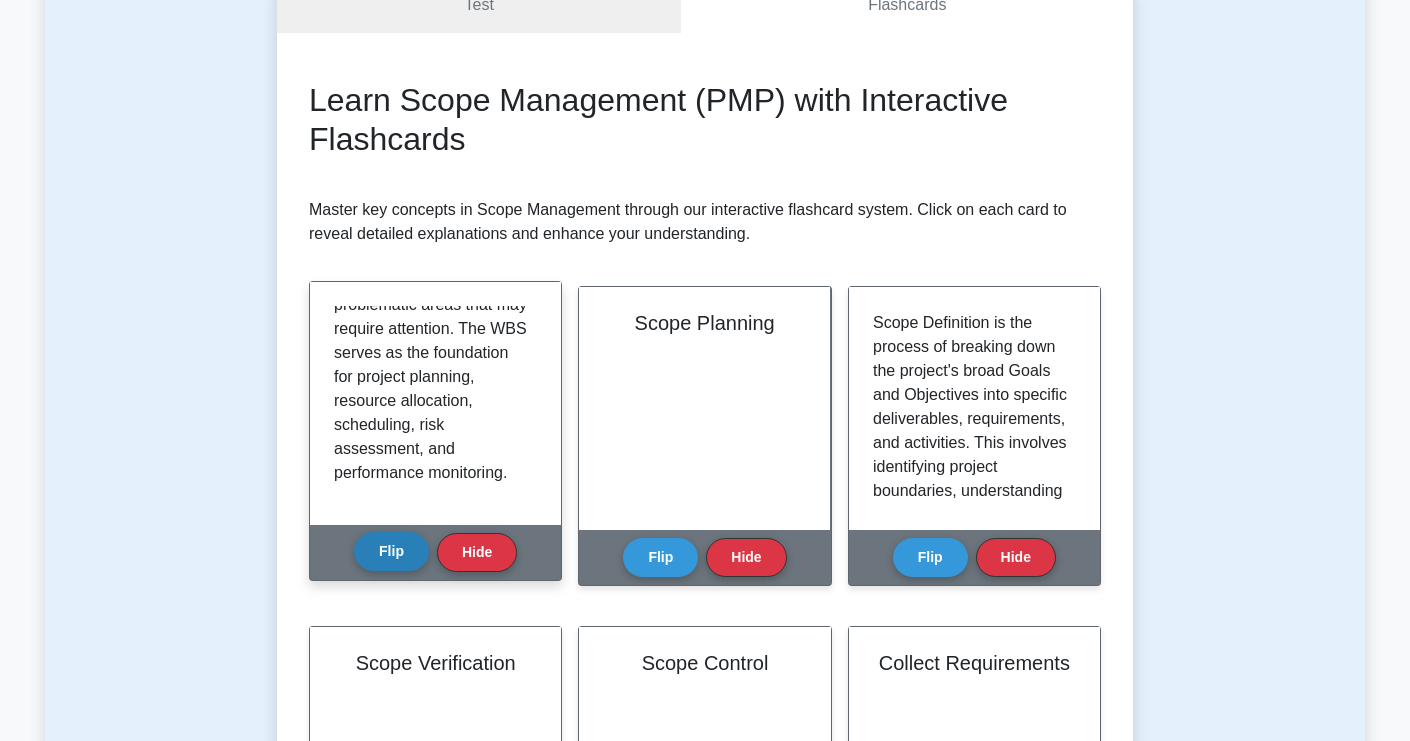 click on "Flip" at bounding box center [391, 551] 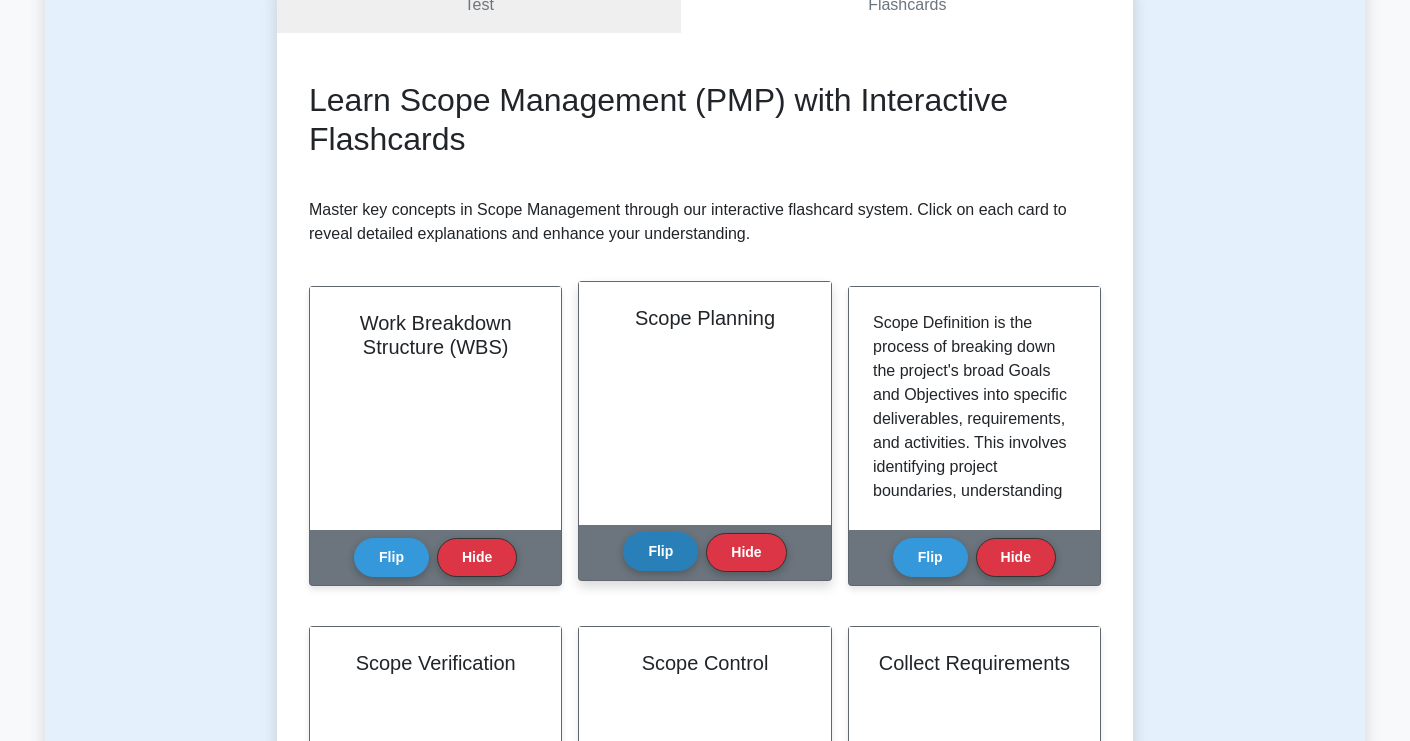 drag, startPoint x: 660, startPoint y: 554, endPoint x: 654, endPoint y: 539, distance: 16.155495 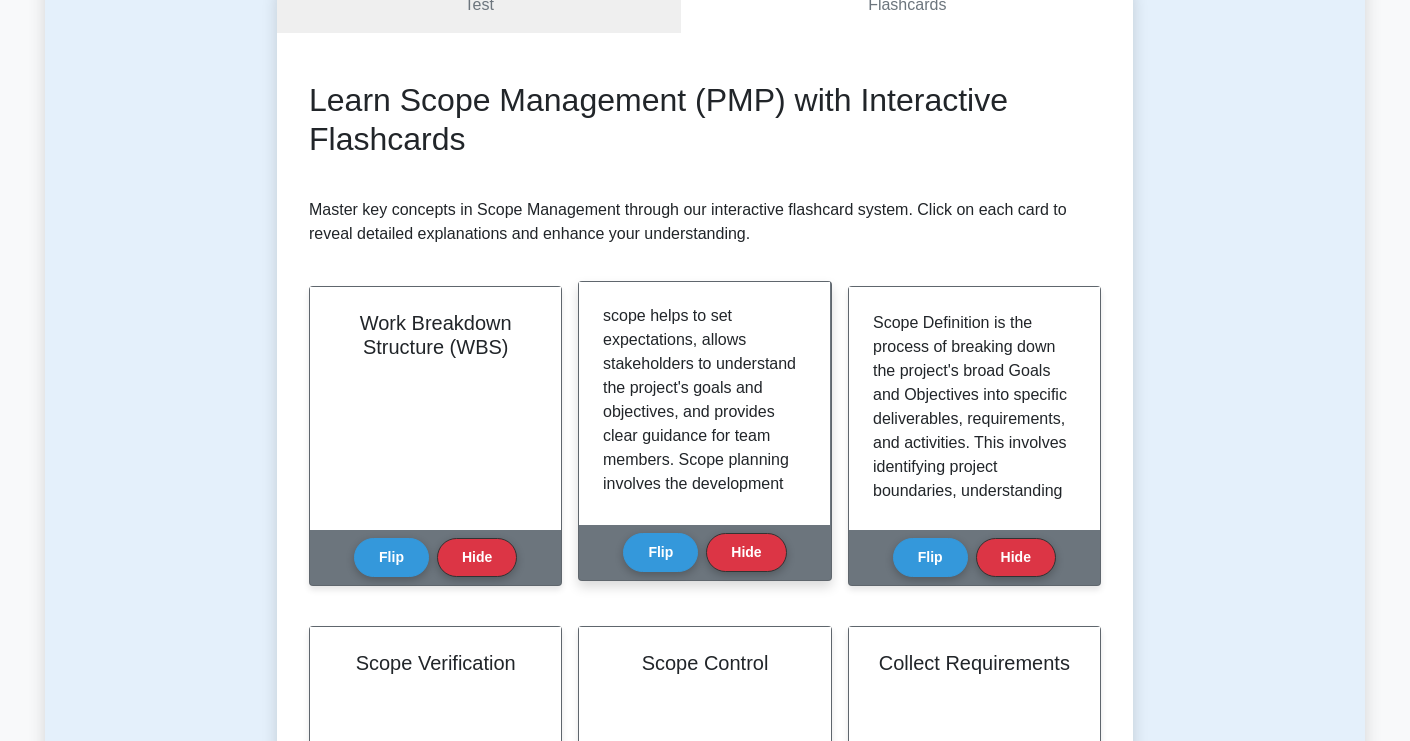 scroll, scrollTop: 0, scrollLeft: 0, axis: both 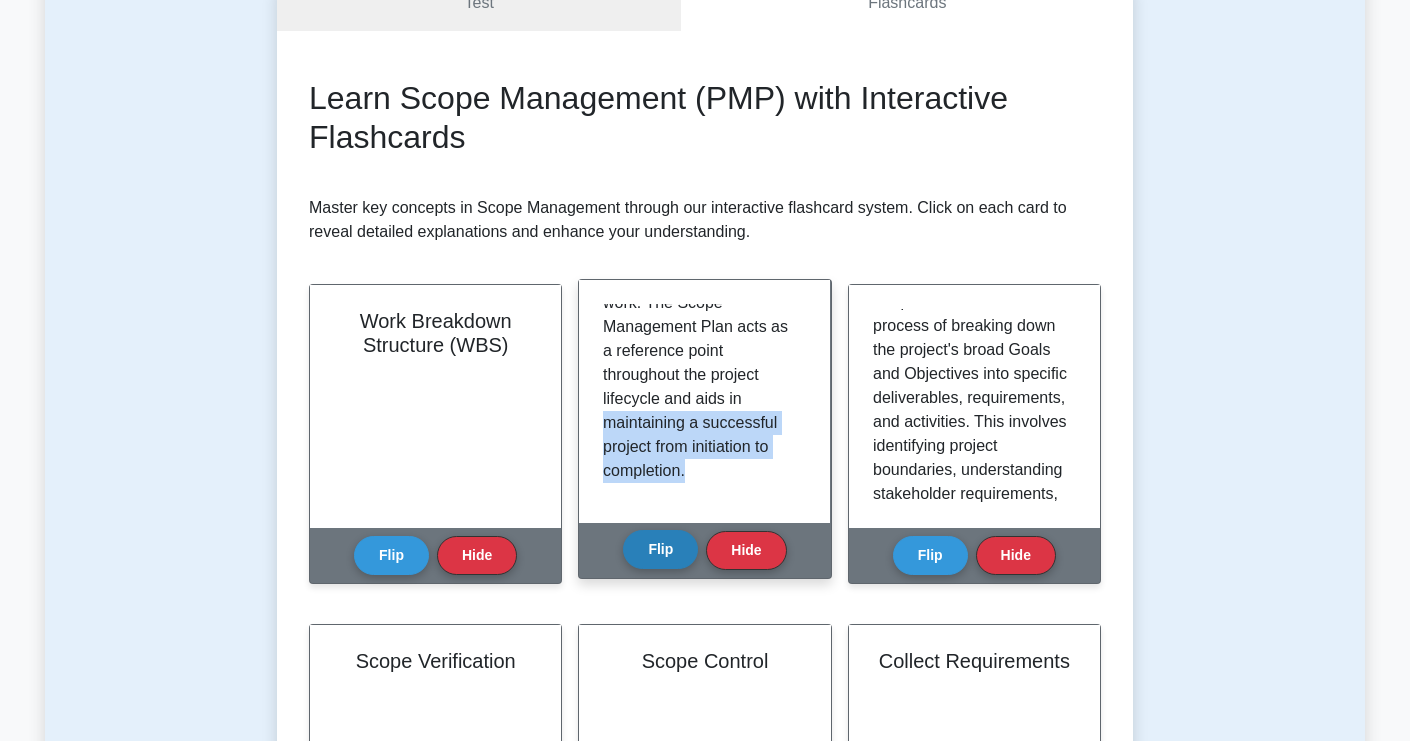 click on "Flip" at bounding box center [660, 549] 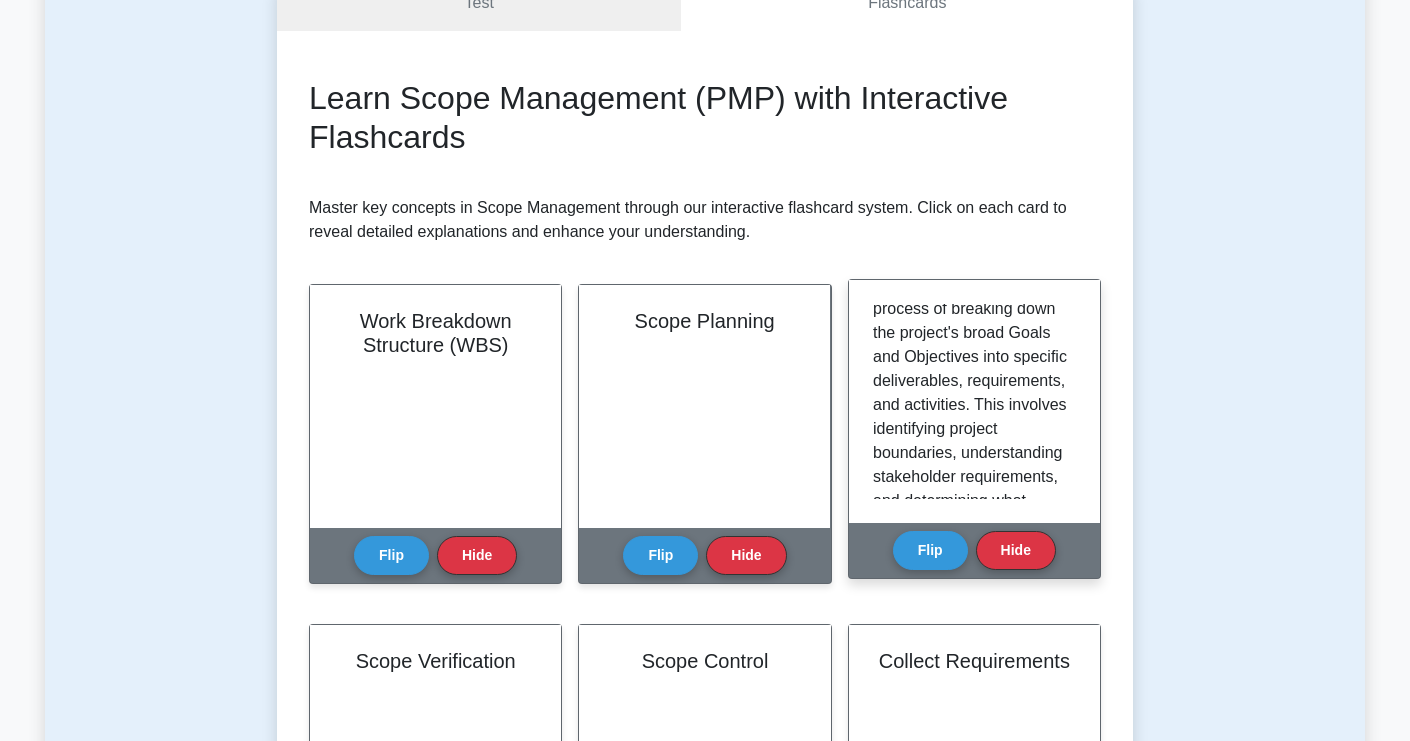 scroll, scrollTop: 51, scrollLeft: 0, axis: vertical 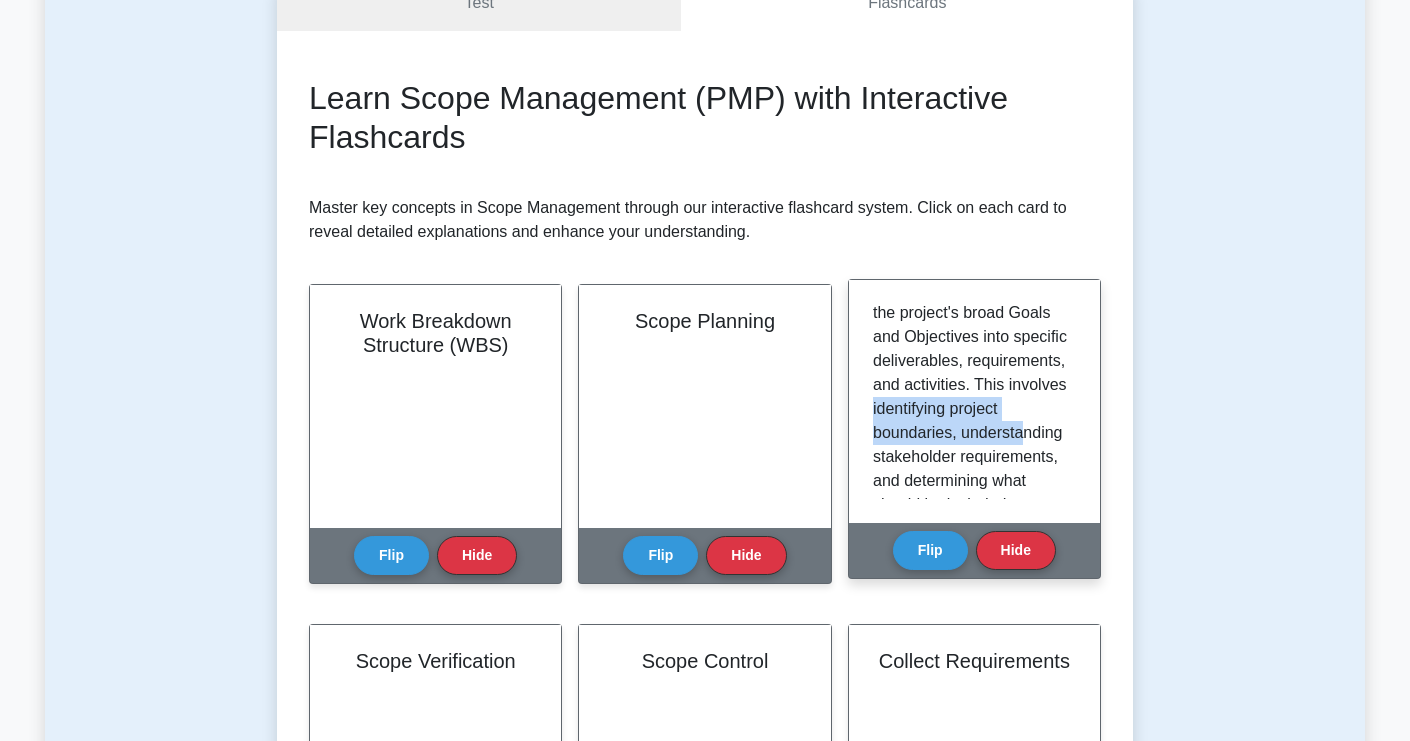 drag, startPoint x: 873, startPoint y: 432, endPoint x: 933, endPoint y: 471, distance: 71.561165 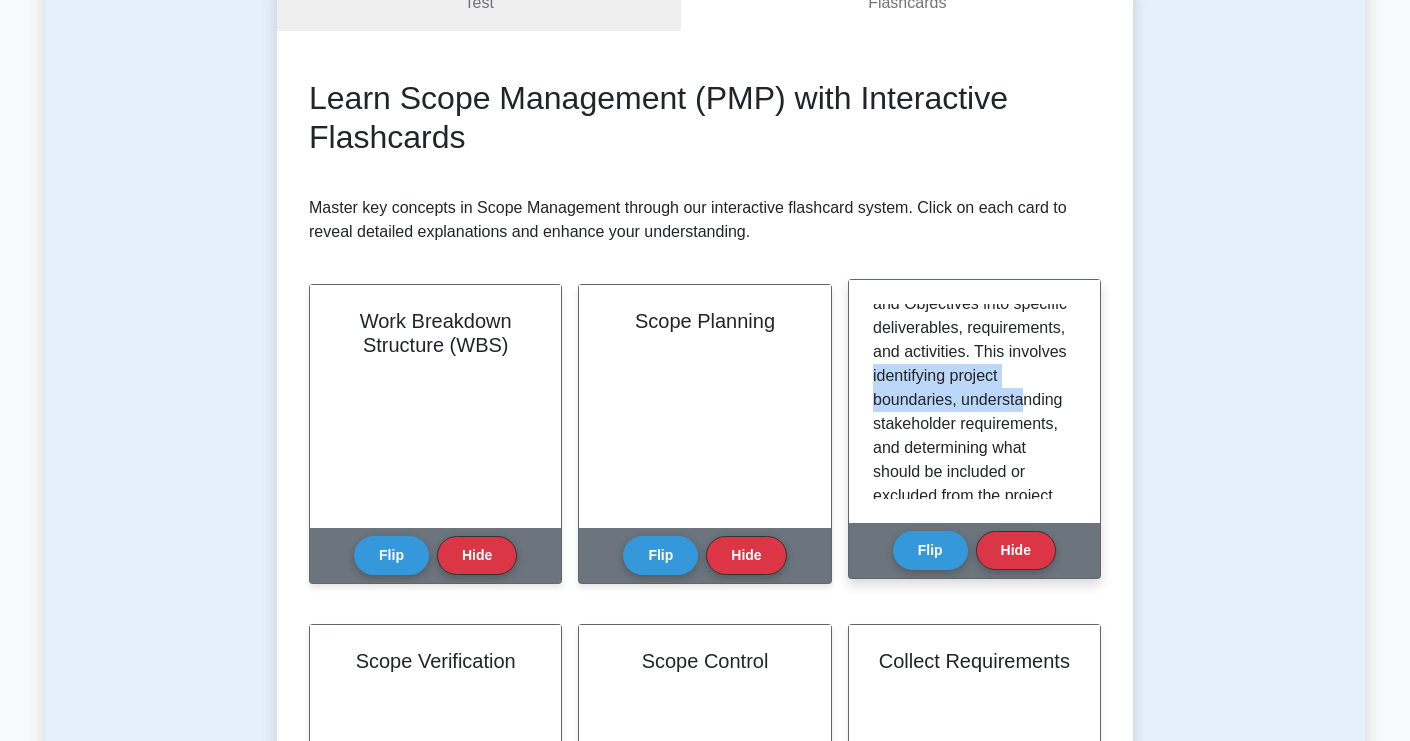 scroll, scrollTop: 88, scrollLeft: 0, axis: vertical 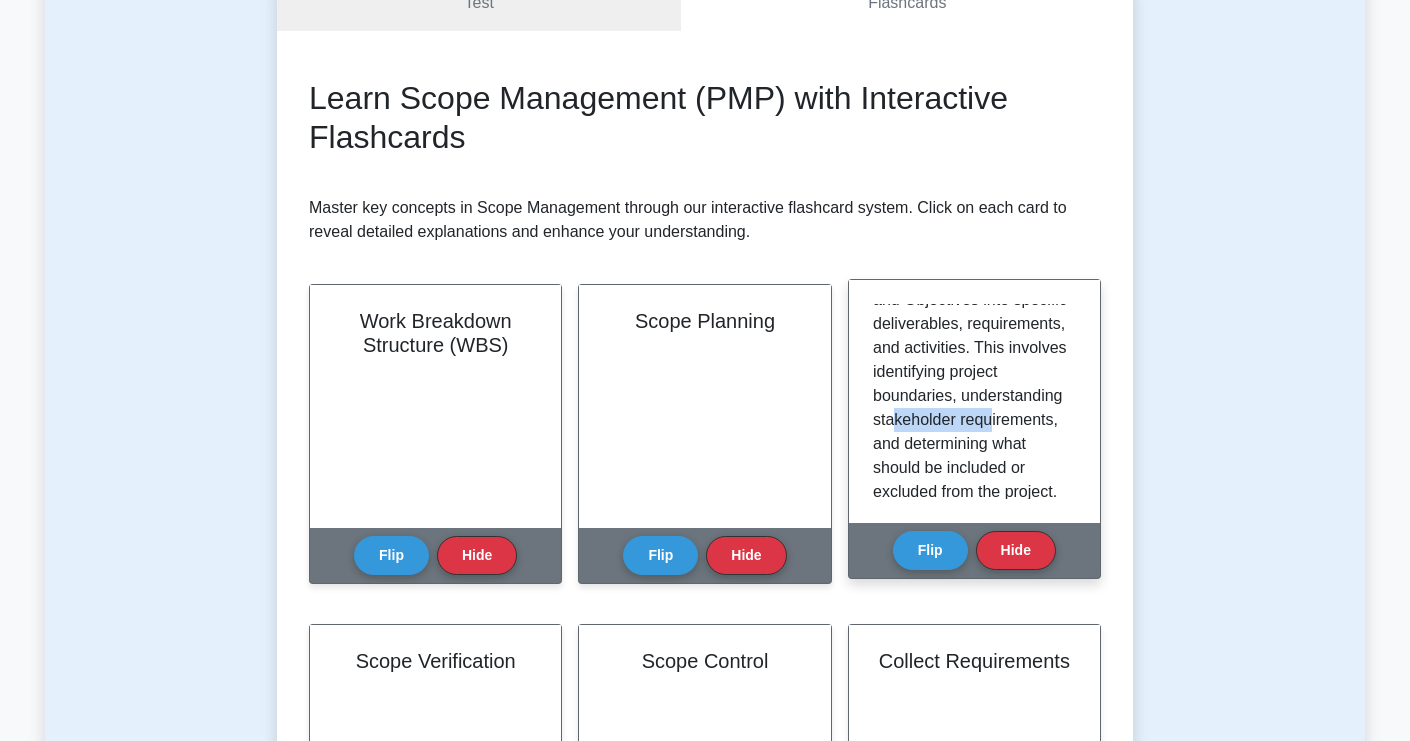 drag, startPoint x: 891, startPoint y: 469, endPoint x: 991, endPoint y: 473, distance: 100.07997 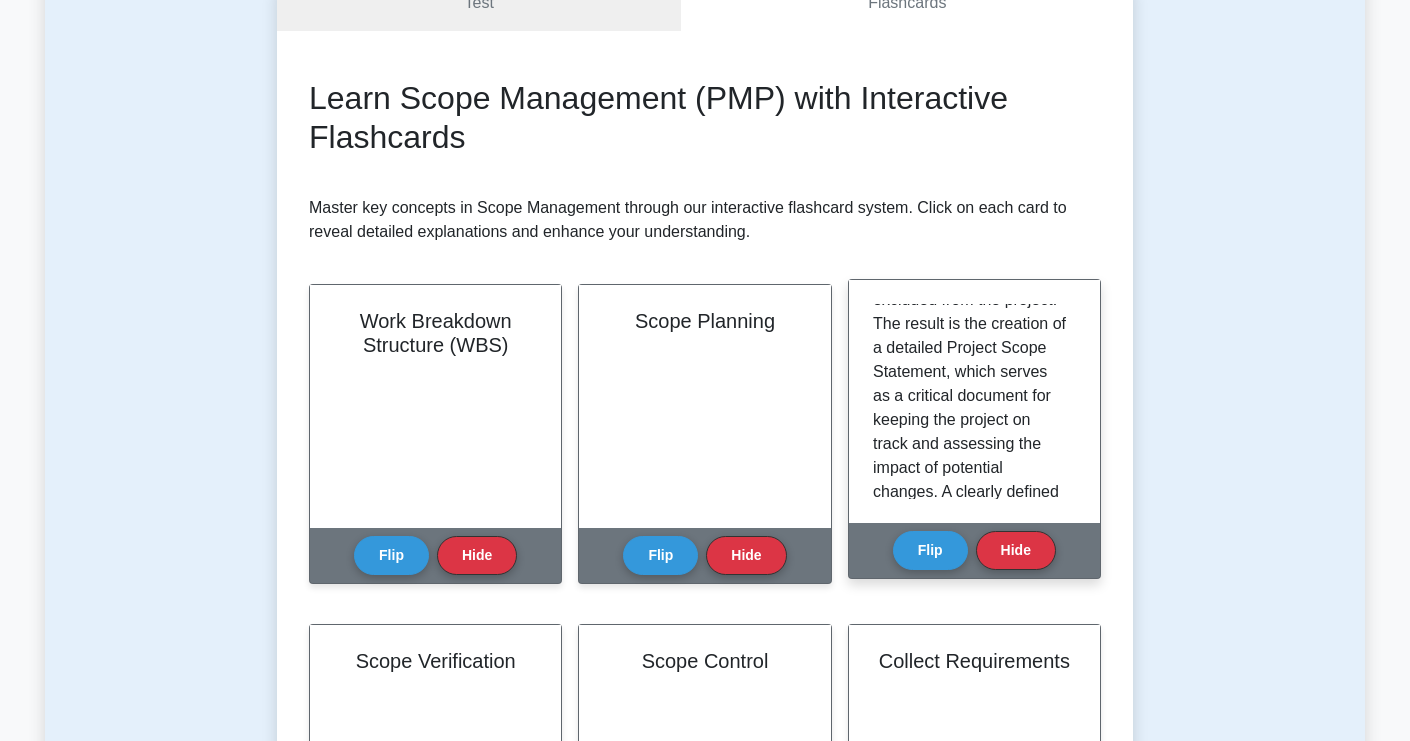 scroll, scrollTop: 303, scrollLeft: 0, axis: vertical 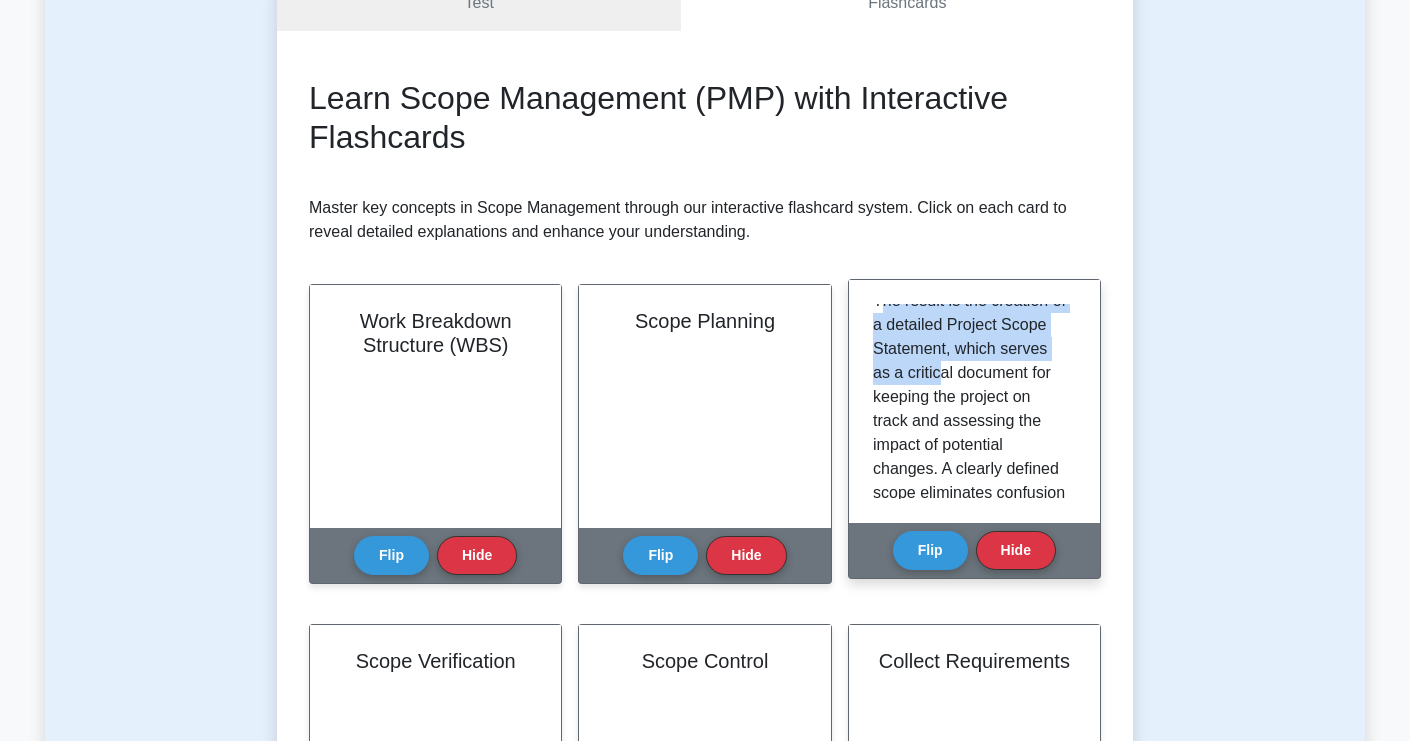 drag, startPoint x: 885, startPoint y: 355, endPoint x: 993, endPoint y: 406, distance: 119.43617 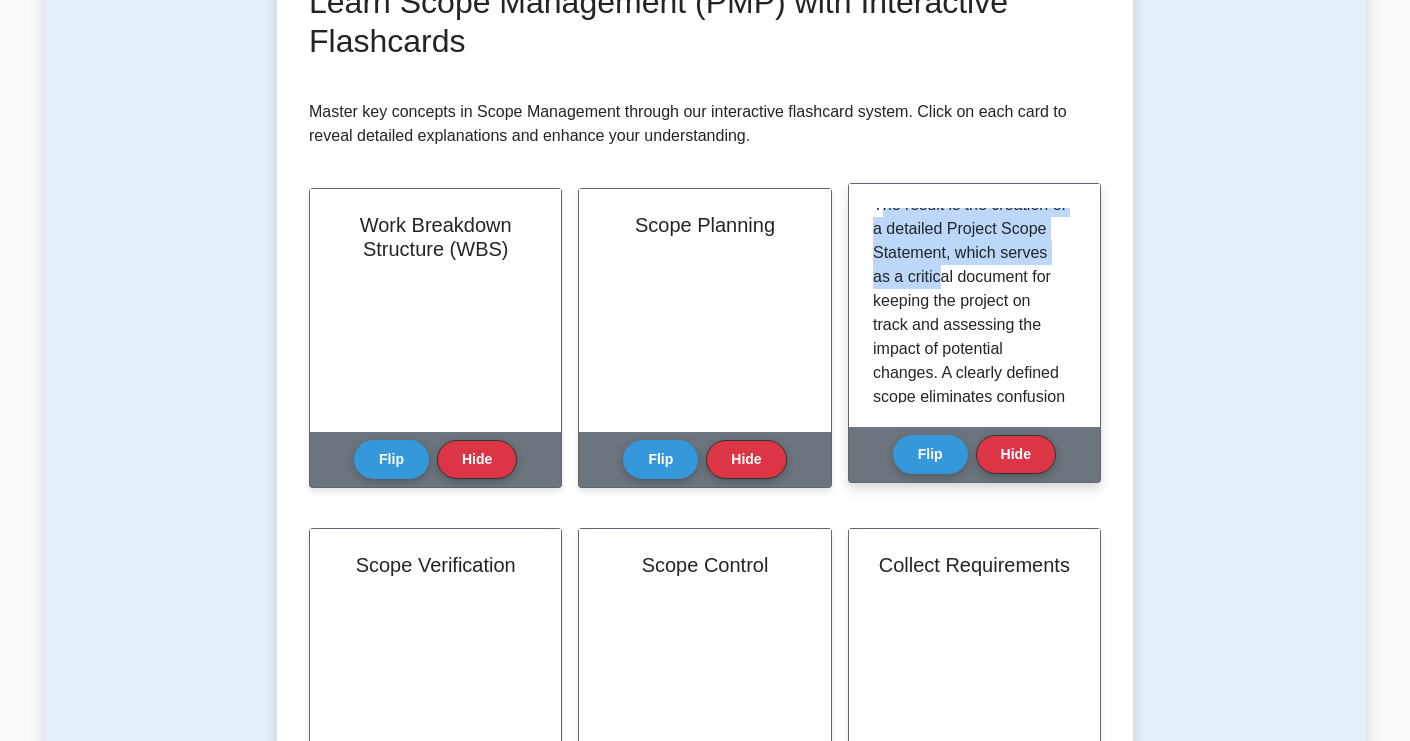 scroll, scrollTop: 320, scrollLeft: 0, axis: vertical 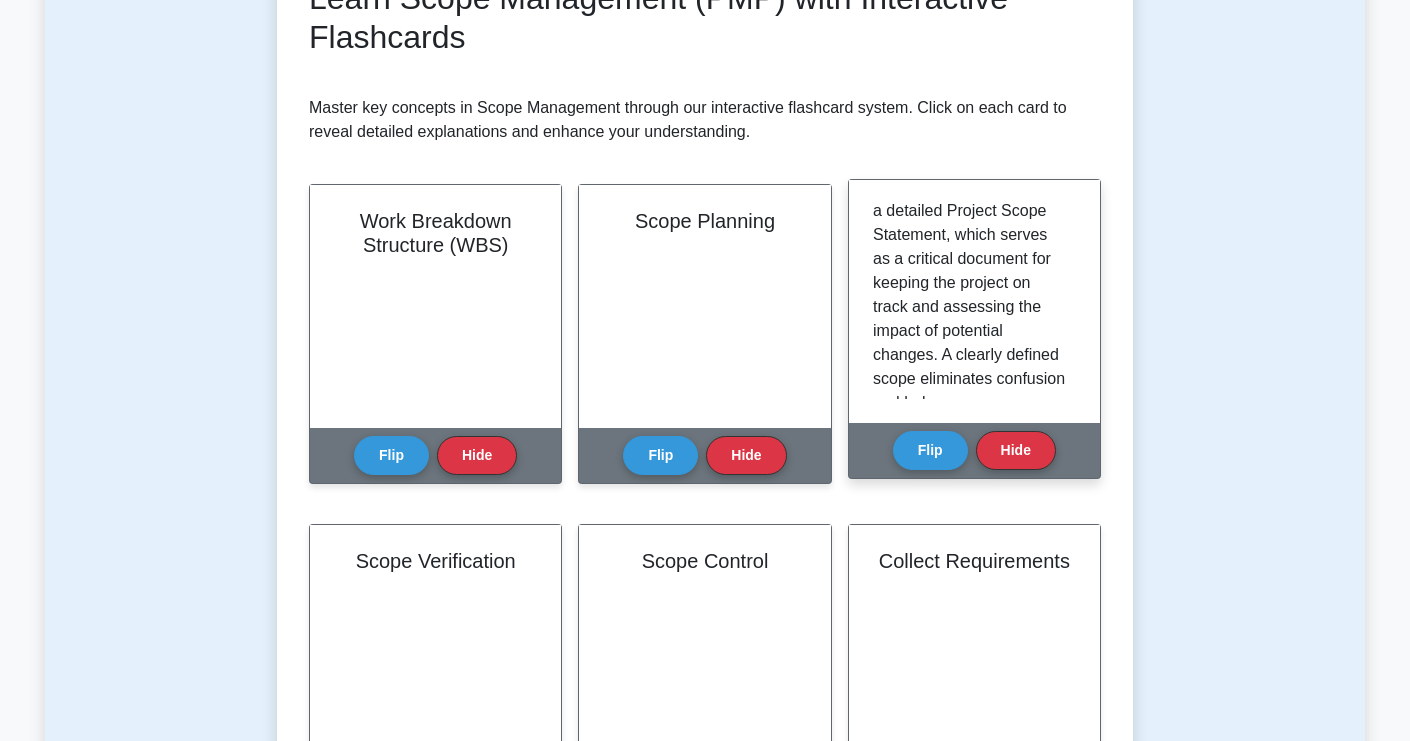 drag, startPoint x: 1075, startPoint y: 300, endPoint x: 1076, endPoint y: 312, distance: 12.0415945 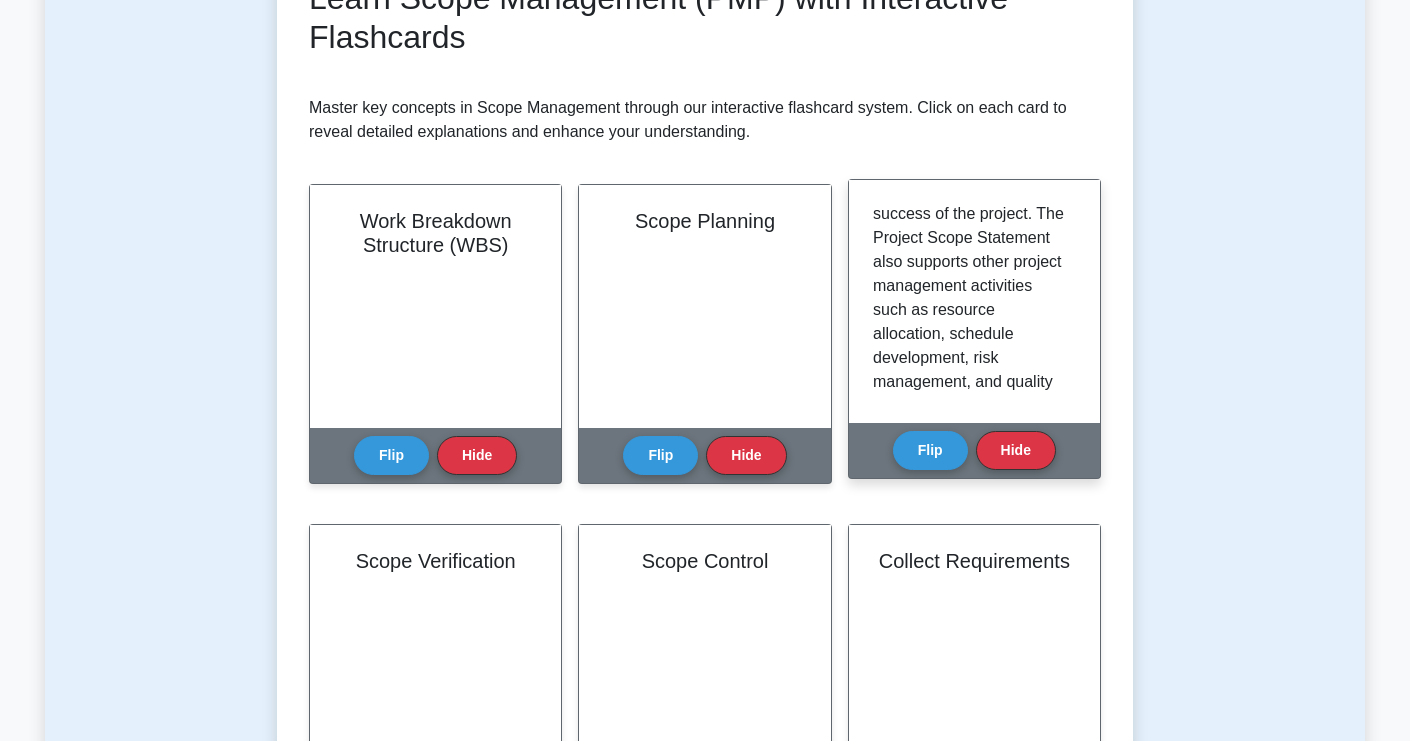 scroll, scrollTop: 607, scrollLeft: 0, axis: vertical 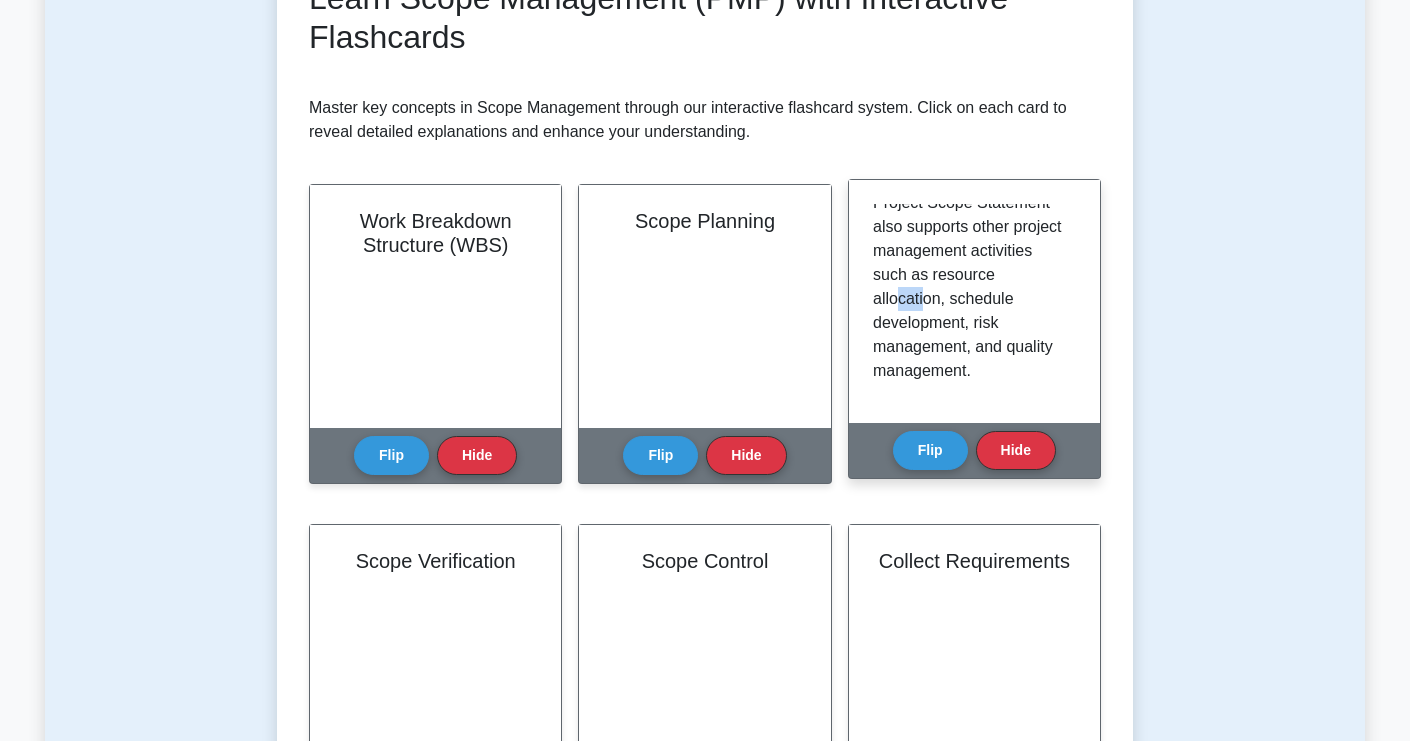 drag, startPoint x: 897, startPoint y: 366, endPoint x: 935, endPoint y: 370, distance: 38.209946 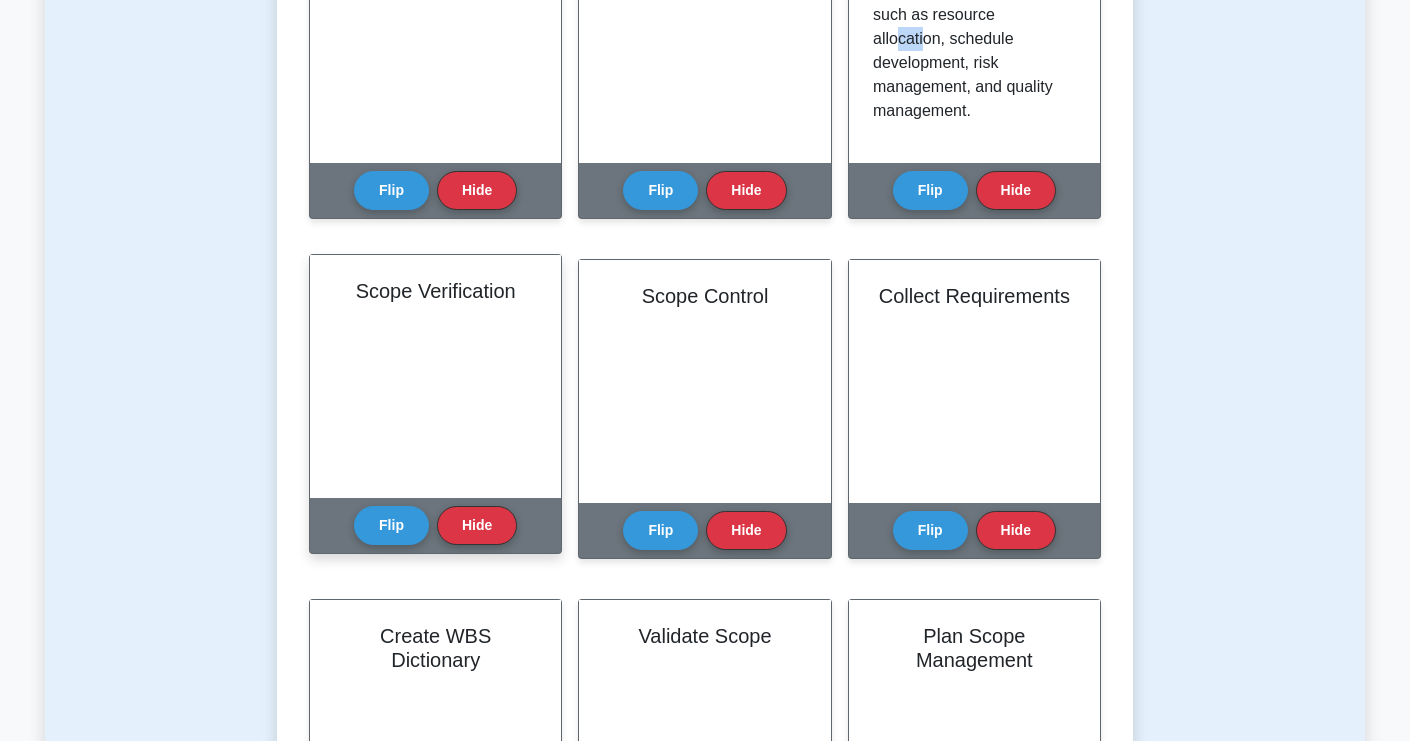 scroll, scrollTop: 551, scrollLeft: 0, axis: vertical 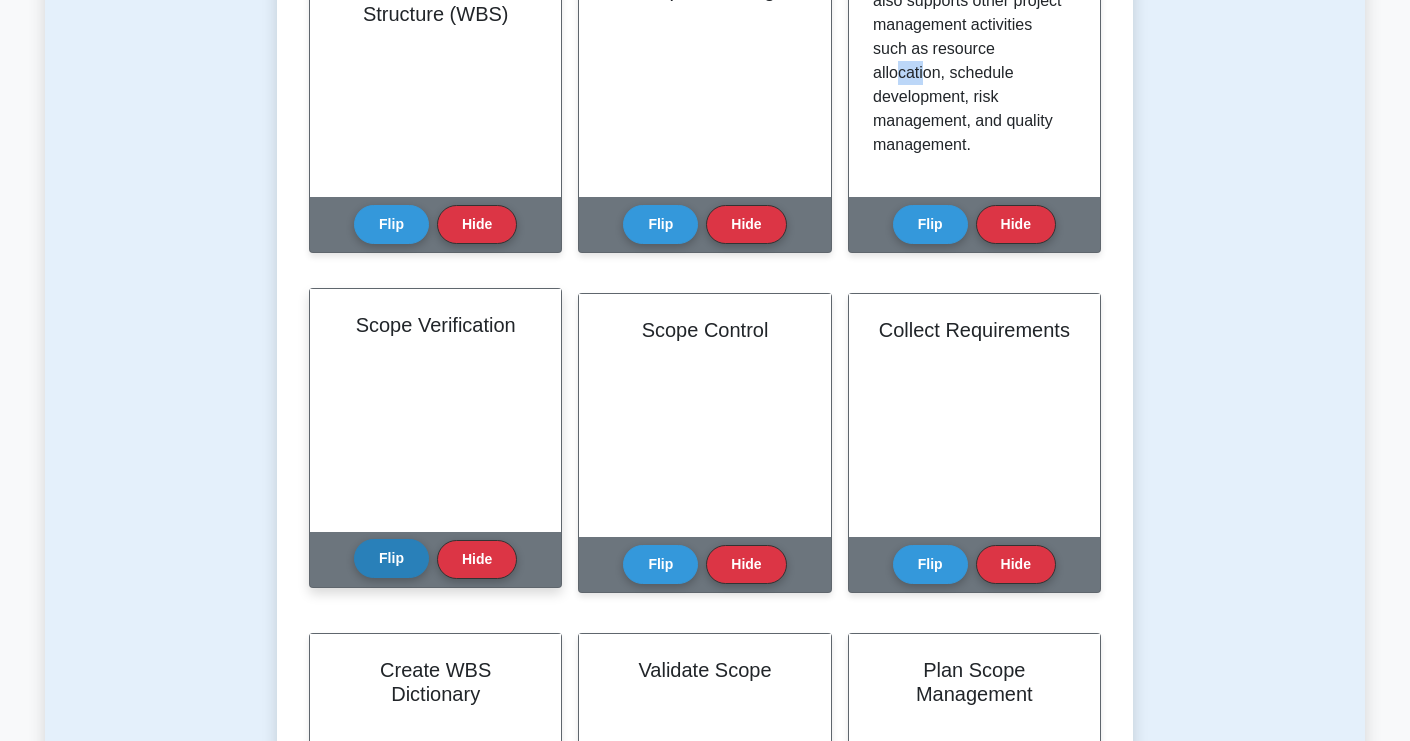 click on "Flip" at bounding box center (391, 558) 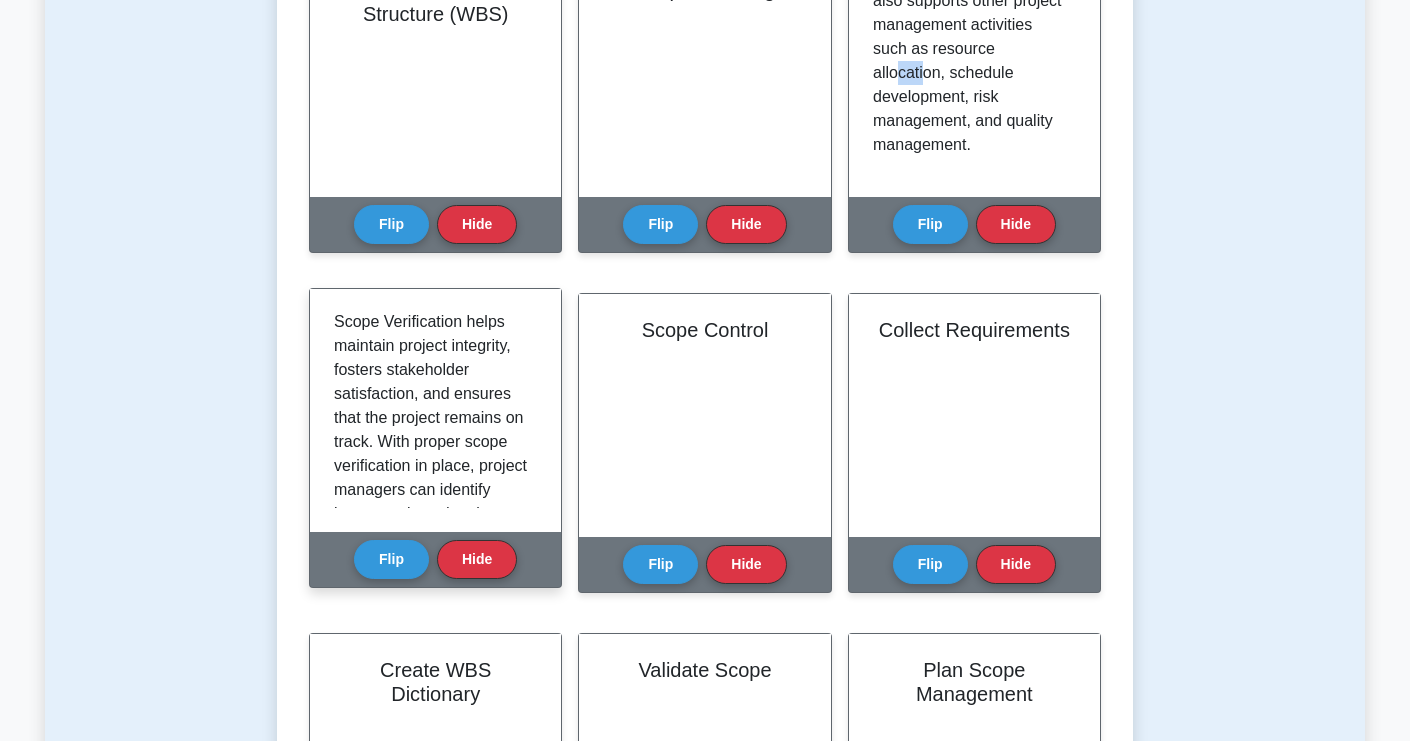 scroll, scrollTop: 0, scrollLeft: 0, axis: both 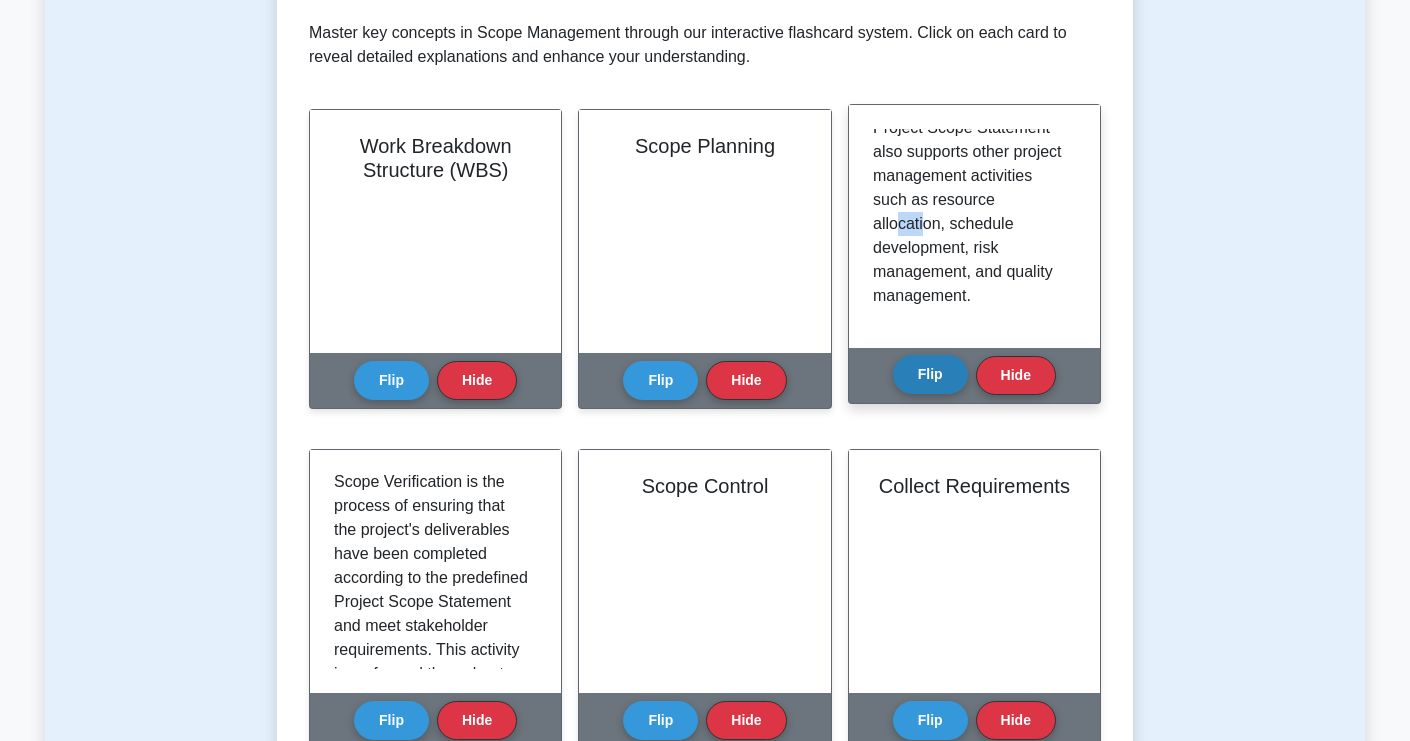 click on "Flip" at bounding box center (930, 374) 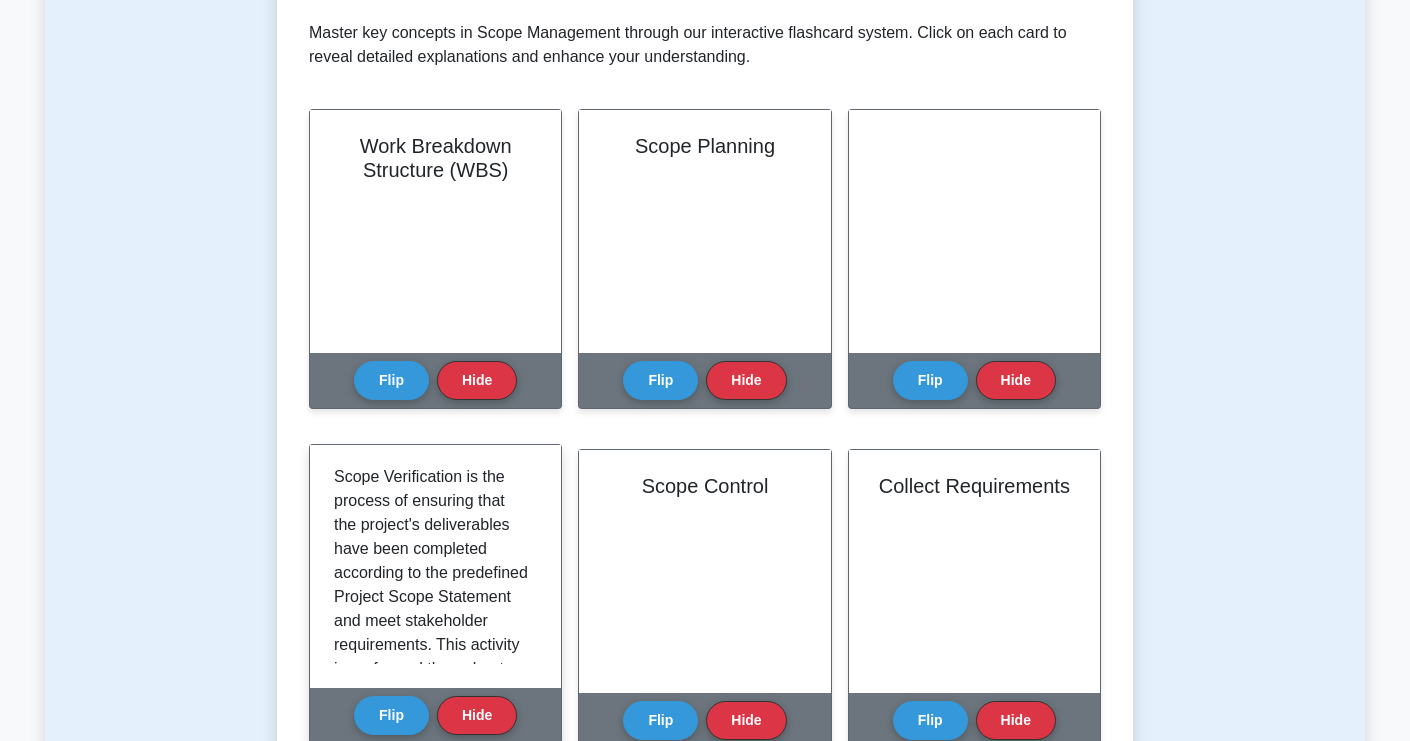 scroll, scrollTop: 399, scrollLeft: 0, axis: vertical 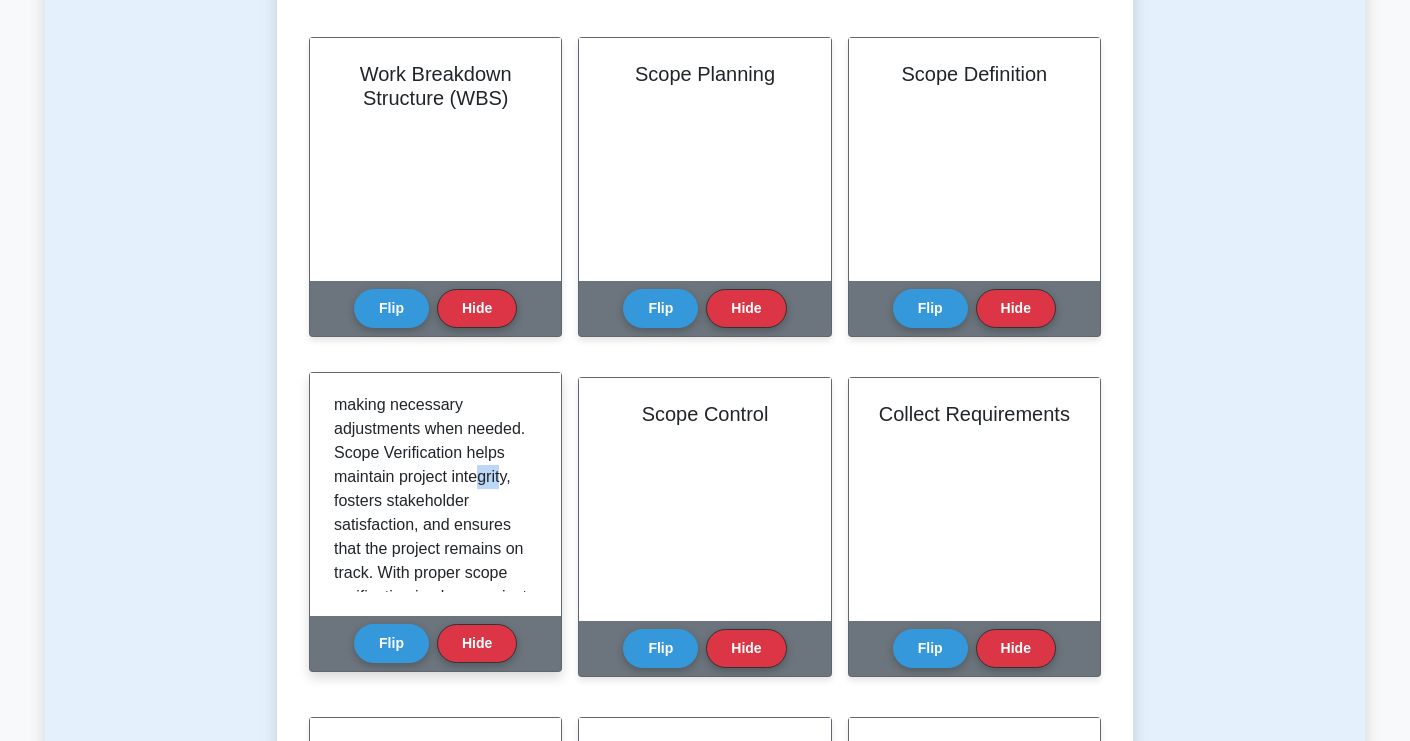 drag, startPoint x: 360, startPoint y: 513, endPoint x: 391, endPoint y: 534, distance: 37.44329 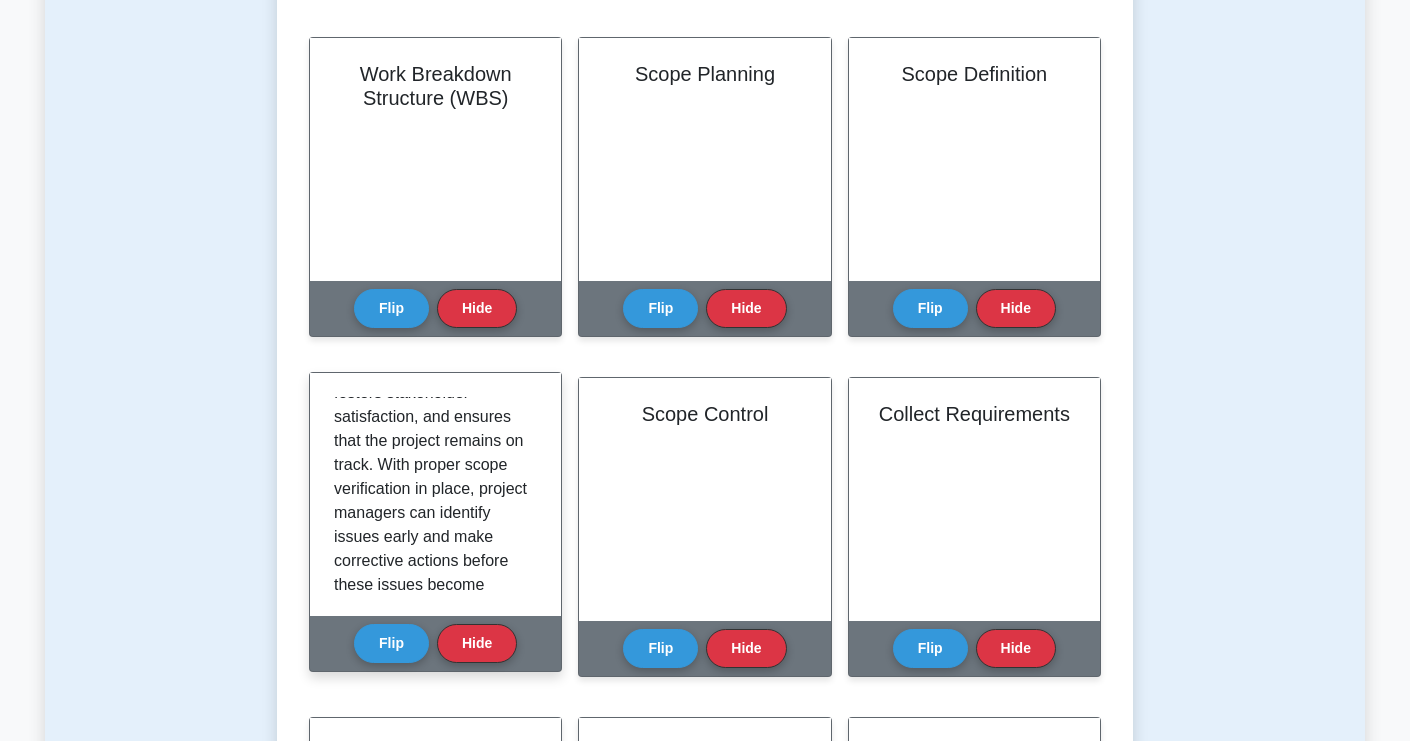 scroll, scrollTop: 568, scrollLeft: 0, axis: vertical 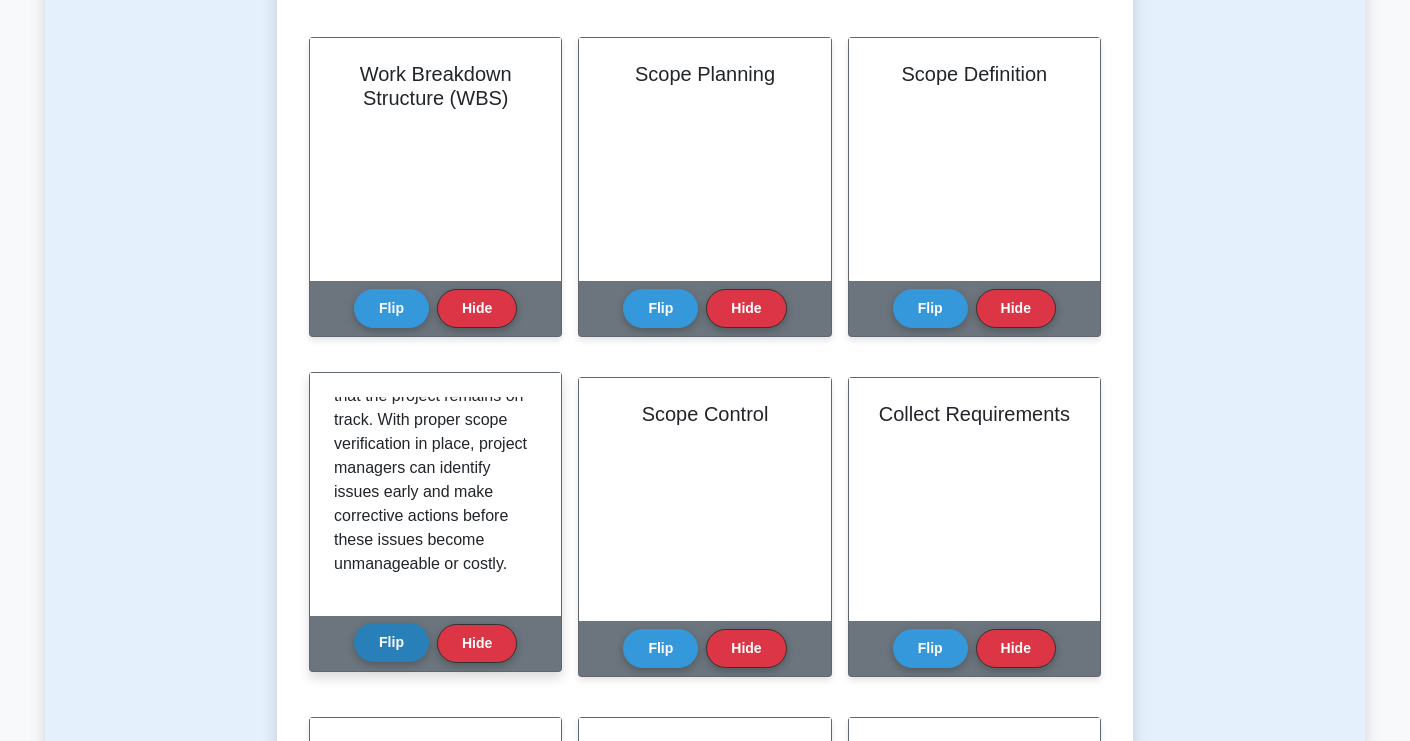 click on "Flip" at bounding box center (391, 642) 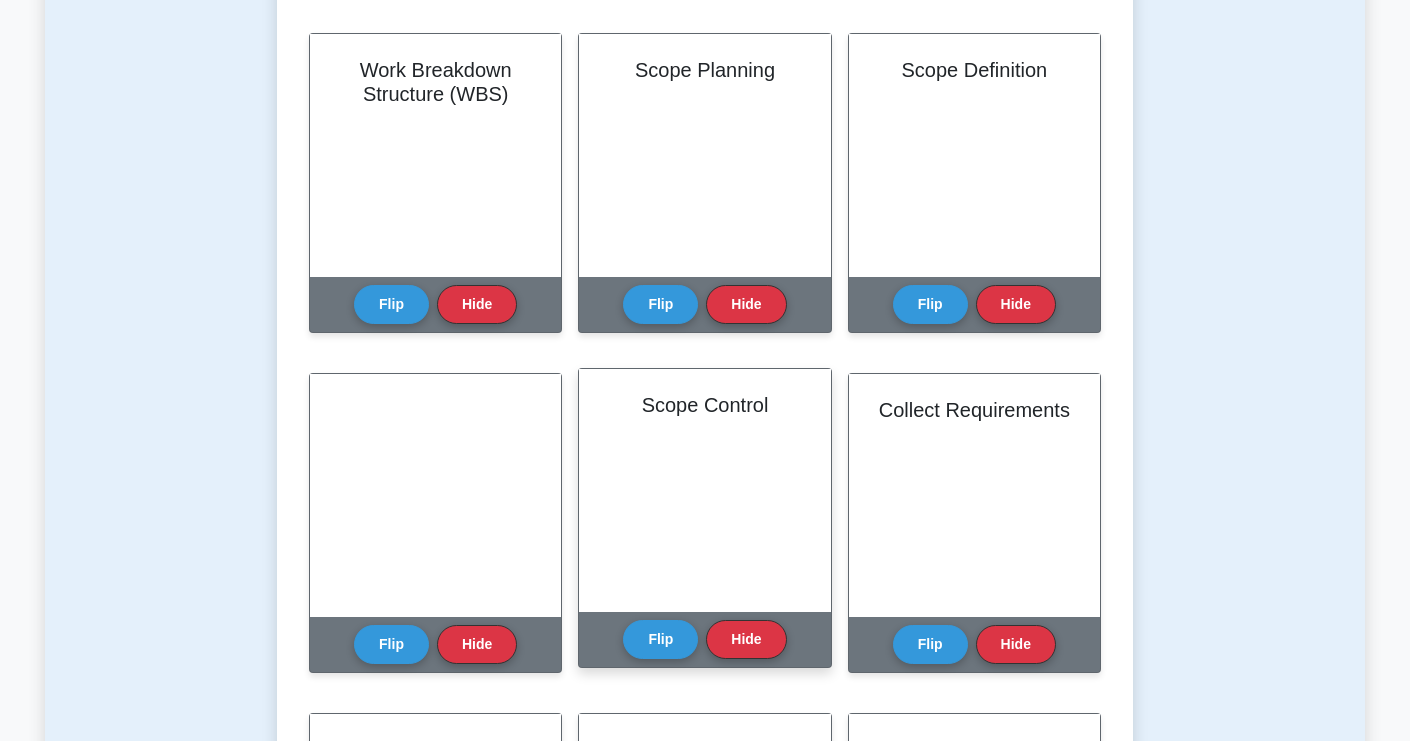 scroll, scrollTop: 475, scrollLeft: 0, axis: vertical 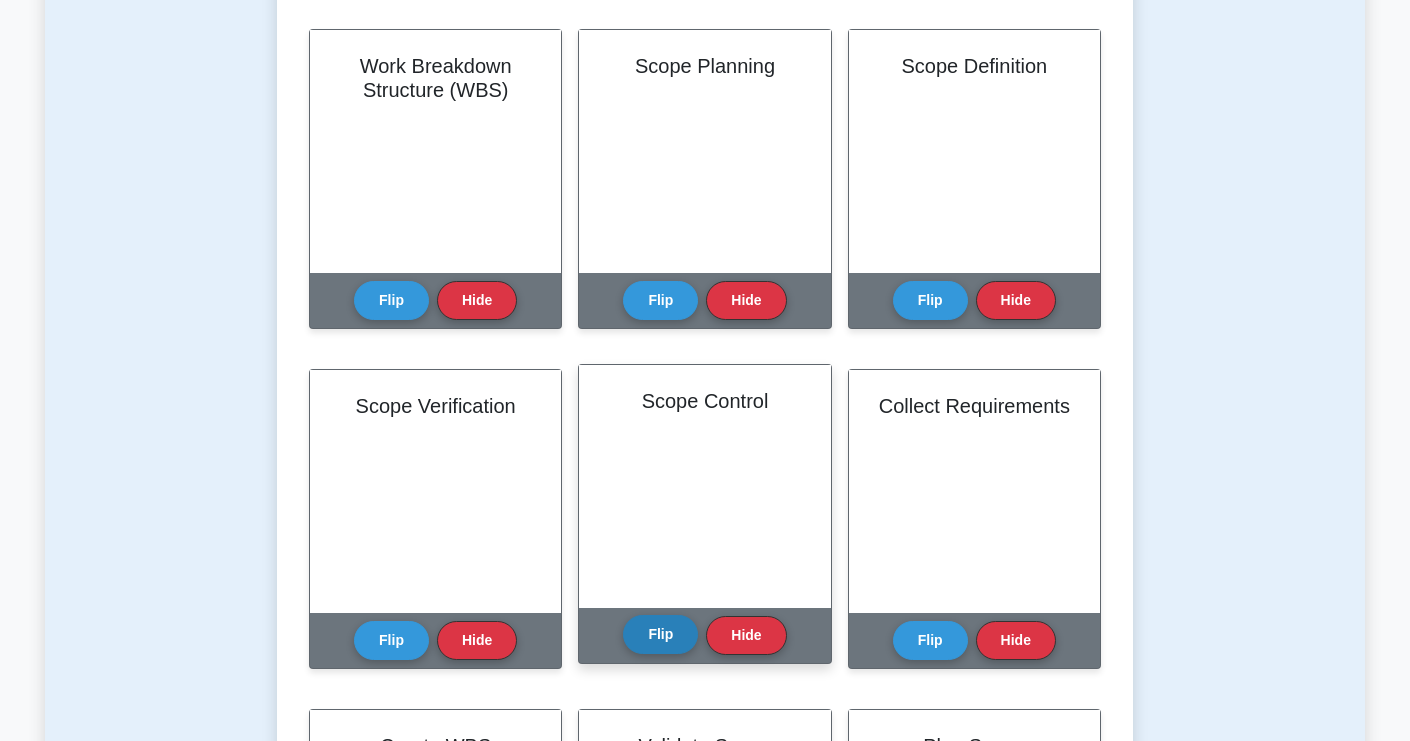 click on "Flip" at bounding box center (660, 634) 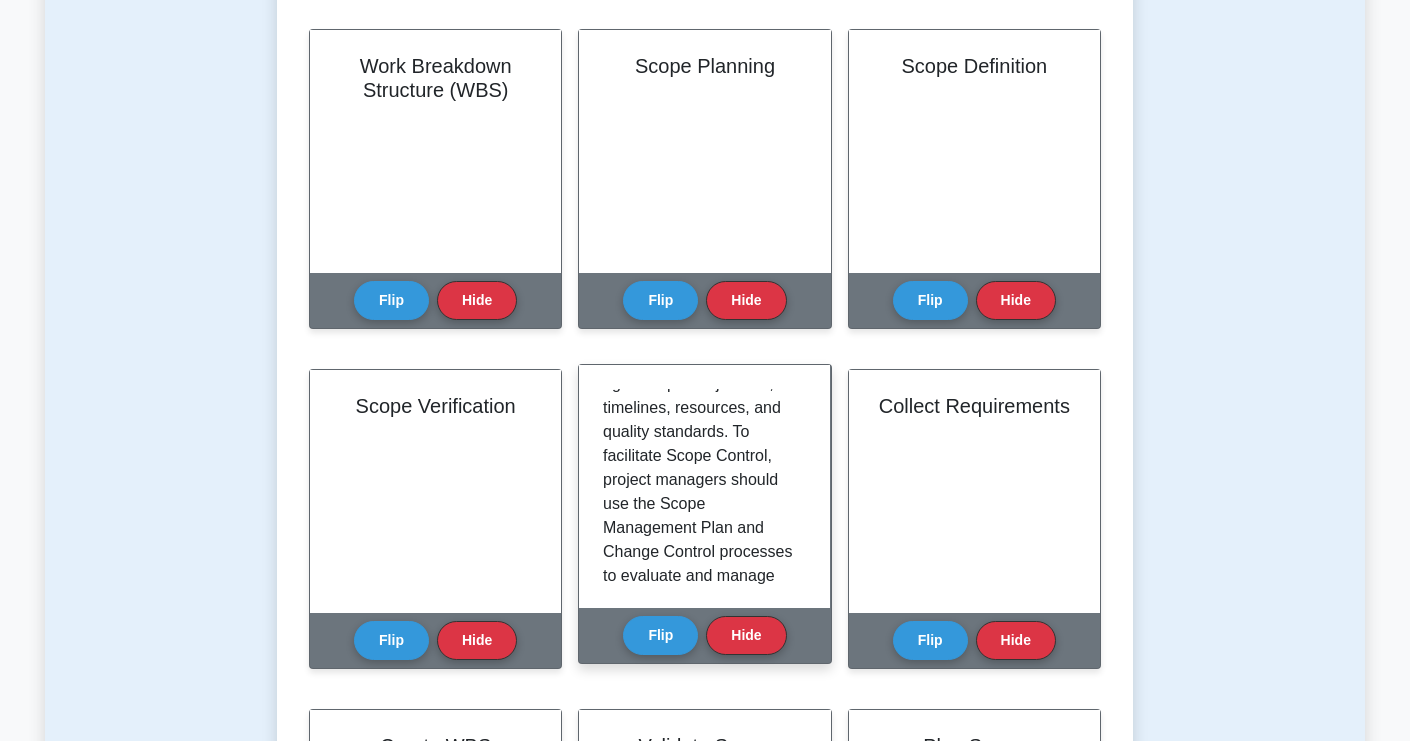 scroll, scrollTop: 436, scrollLeft: 0, axis: vertical 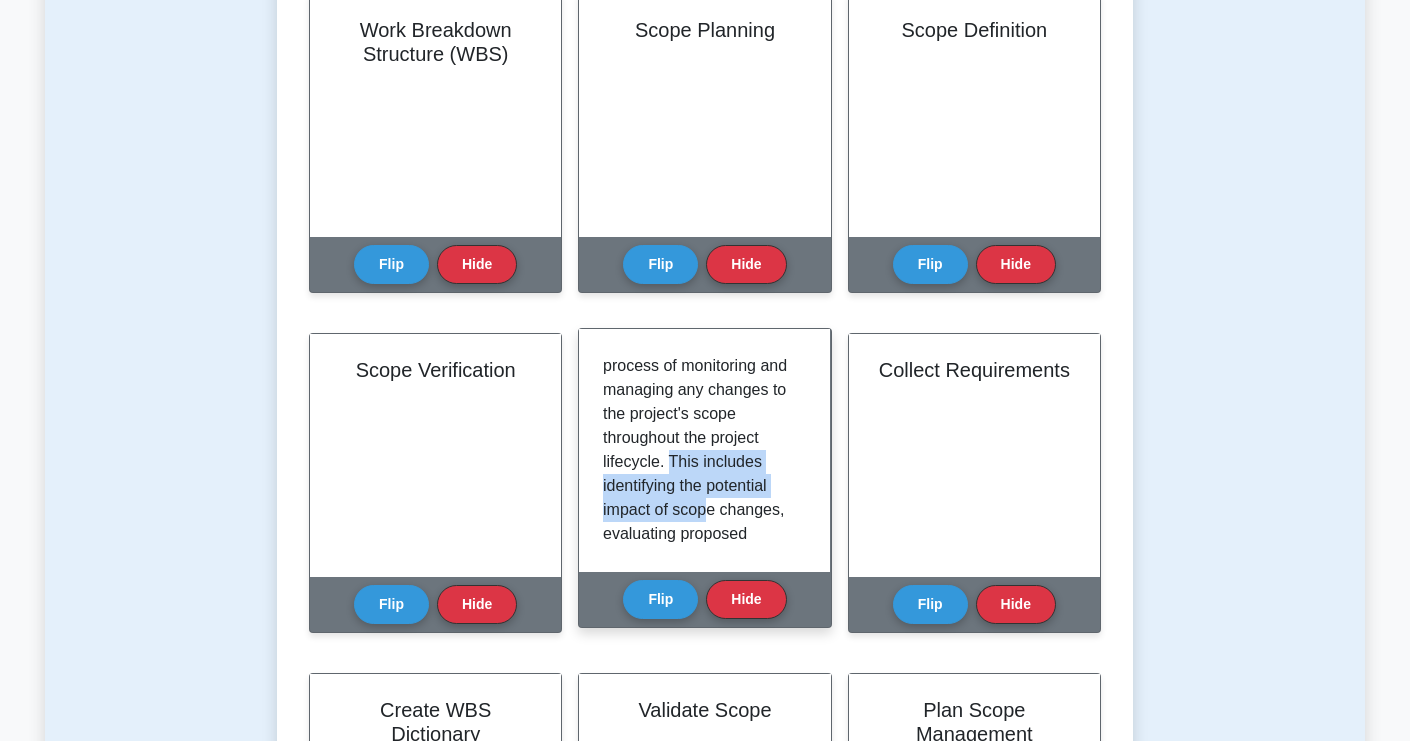 drag, startPoint x: 672, startPoint y: 462, endPoint x: 703, endPoint y: 499, distance: 48.270073 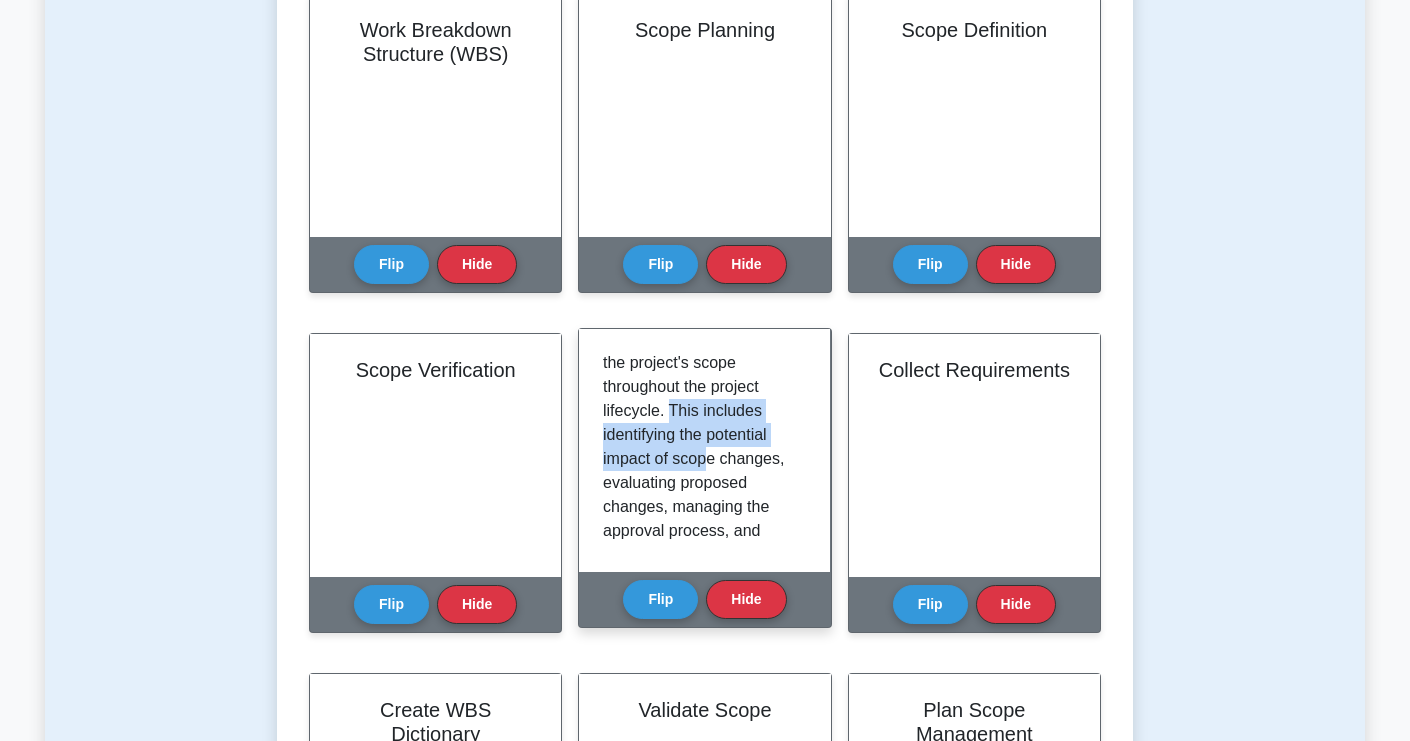 scroll, scrollTop: 90, scrollLeft: 0, axis: vertical 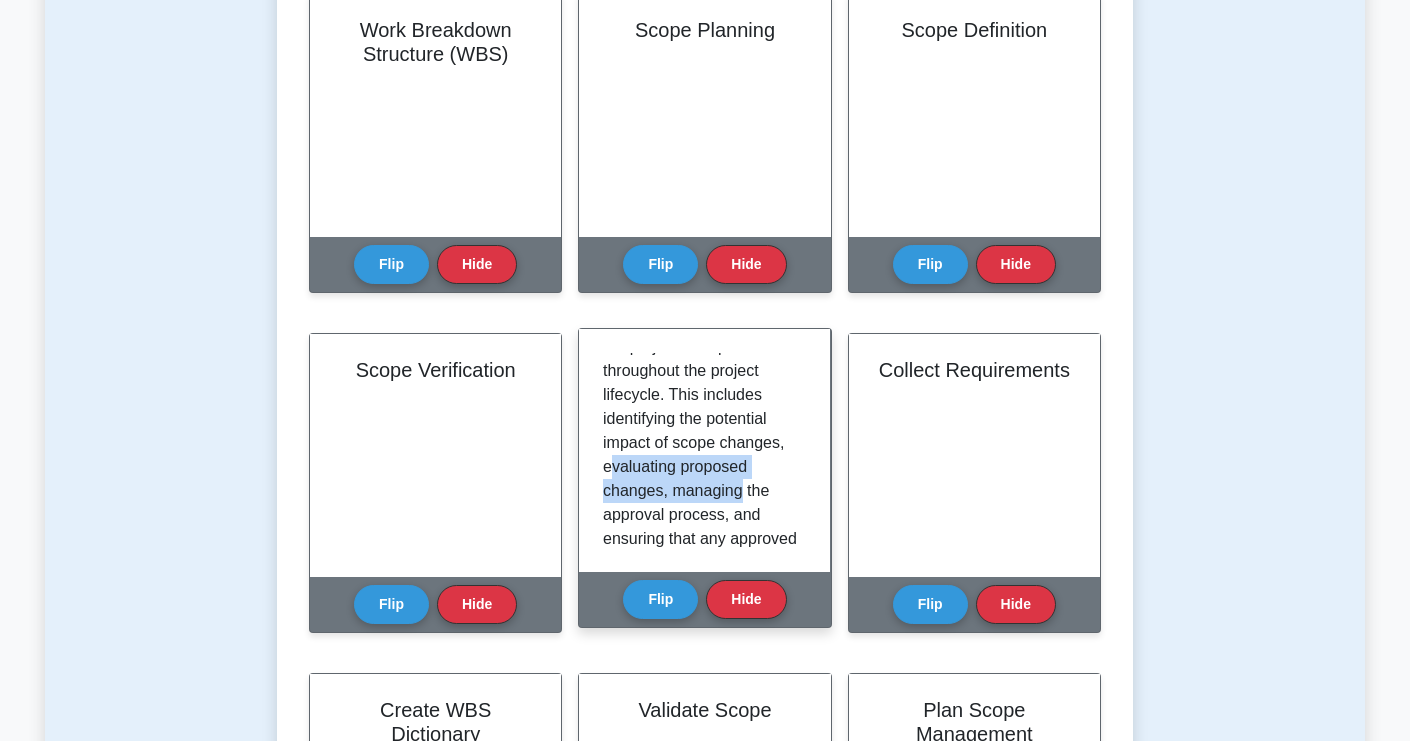 drag, startPoint x: 609, startPoint y: 470, endPoint x: 742, endPoint y: 477, distance: 133.18408 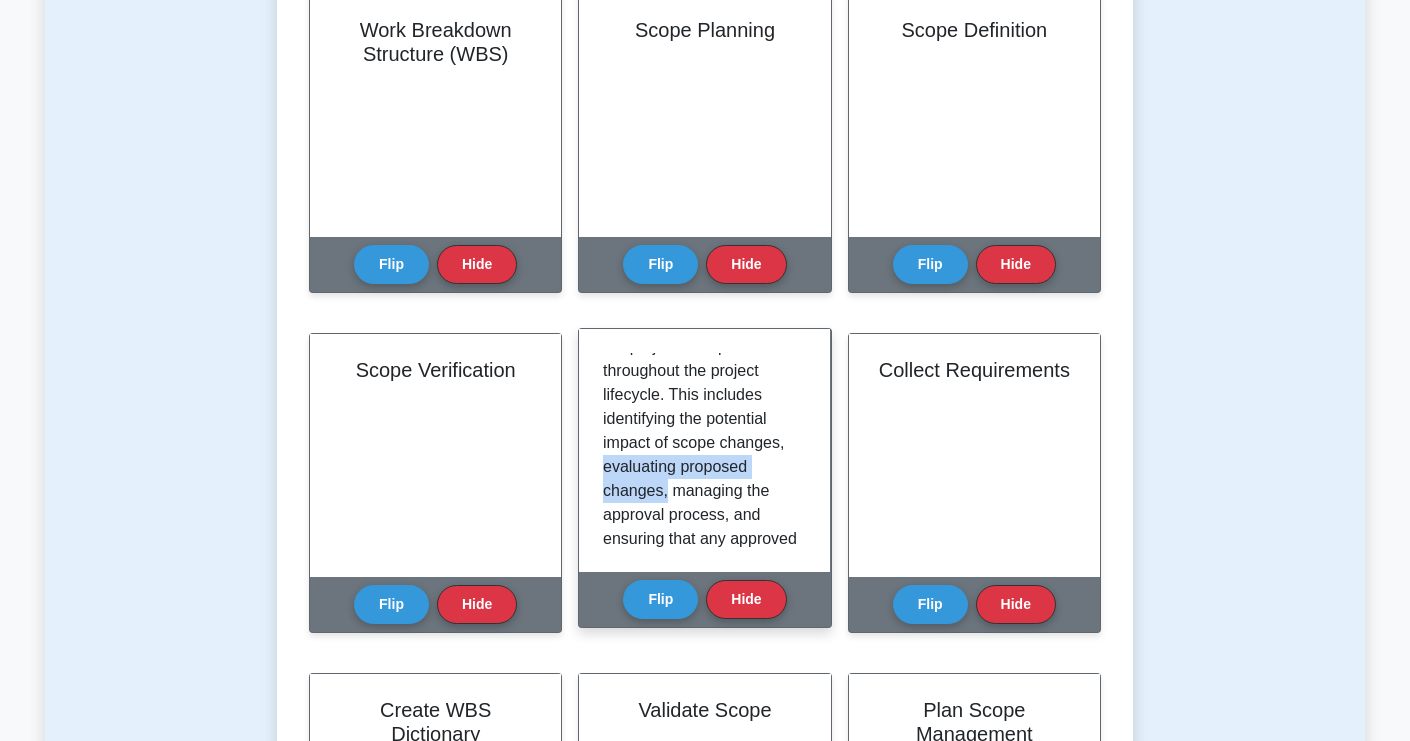 drag, startPoint x: 604, startPoint y: 463, endPoint x: 665, endPoint y: 496, distance: 69.354164 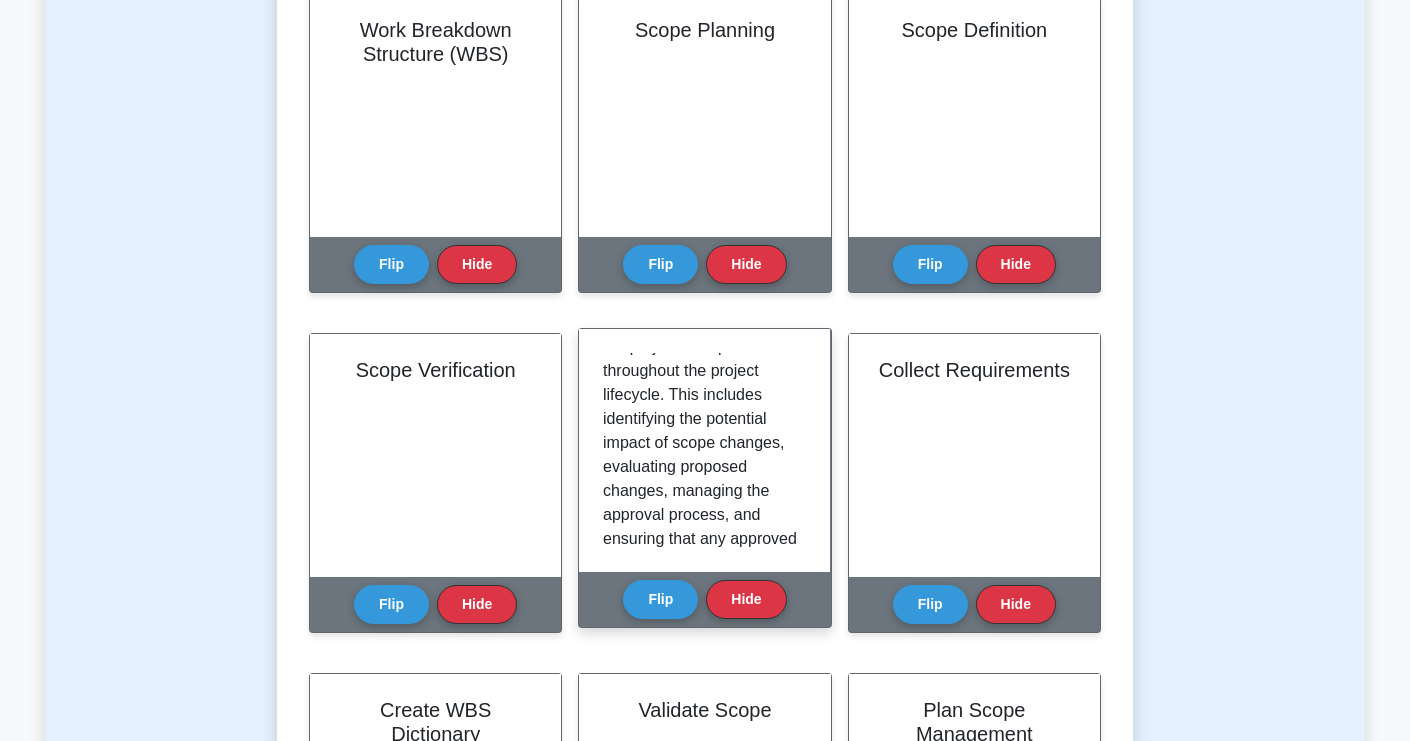 click on "Scope Control is the process of monitoring and managing any changes to the project's scope throughout the project lifecycle. This includes identifying the potential impact of scope changes, evaluating proposed changes, managing the approval process, and ensuring that any approved changes are effectively integrated into the project plan. The goal of Scope Control is to prevent scope creep, which occurs when unplanned changes or improvements are implemented without proper project management processes in place. Effective Scope Control is essential to maintaining the project's agreed-upon objectives, timelines, resources, and quality standards. To facilitate Scope Control, project managers should use the Scope Management Plan and Change Control processes to evaluate and manage scope changes reliably and transparently." at bounding box center (700, 695) 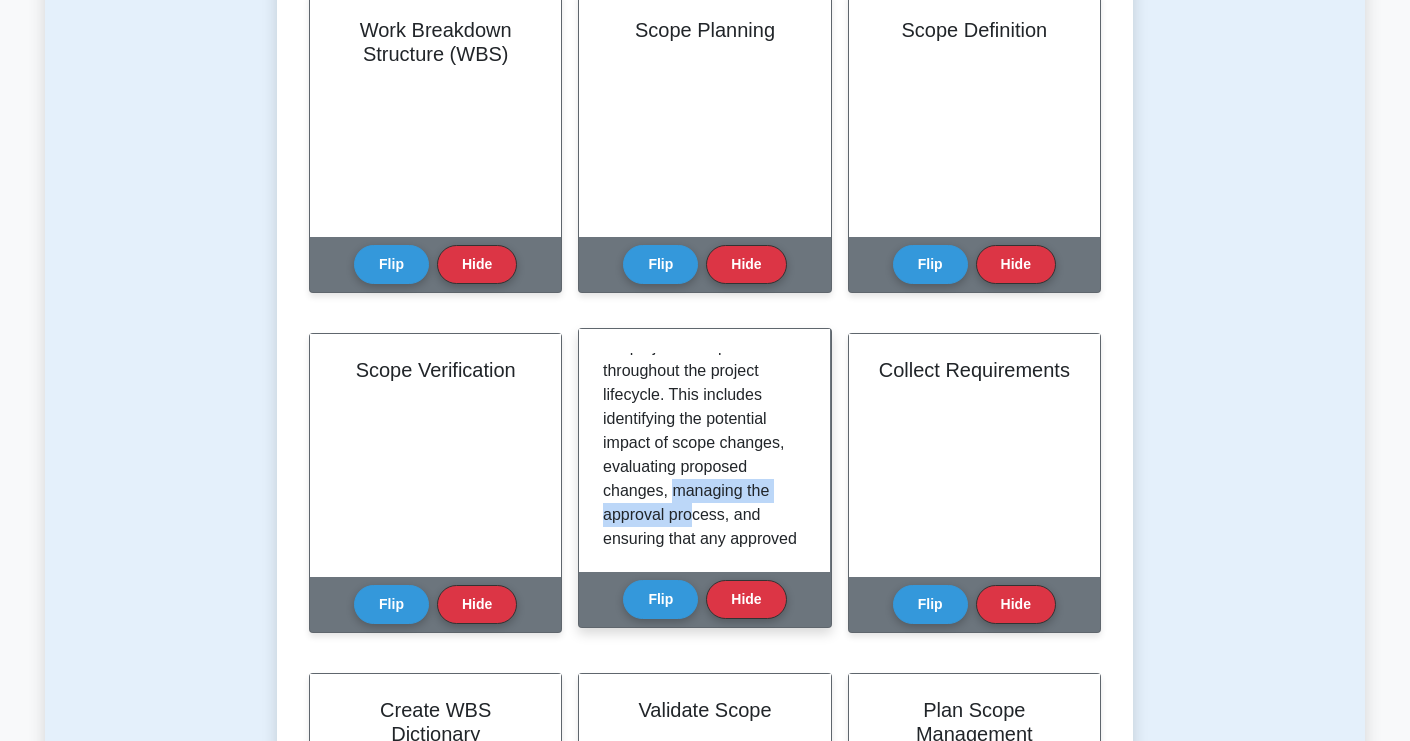 drag, startPoint x: 670, startPoint y: 491, endPoint x: 692, endPoint y: 516, distance: 33.30165 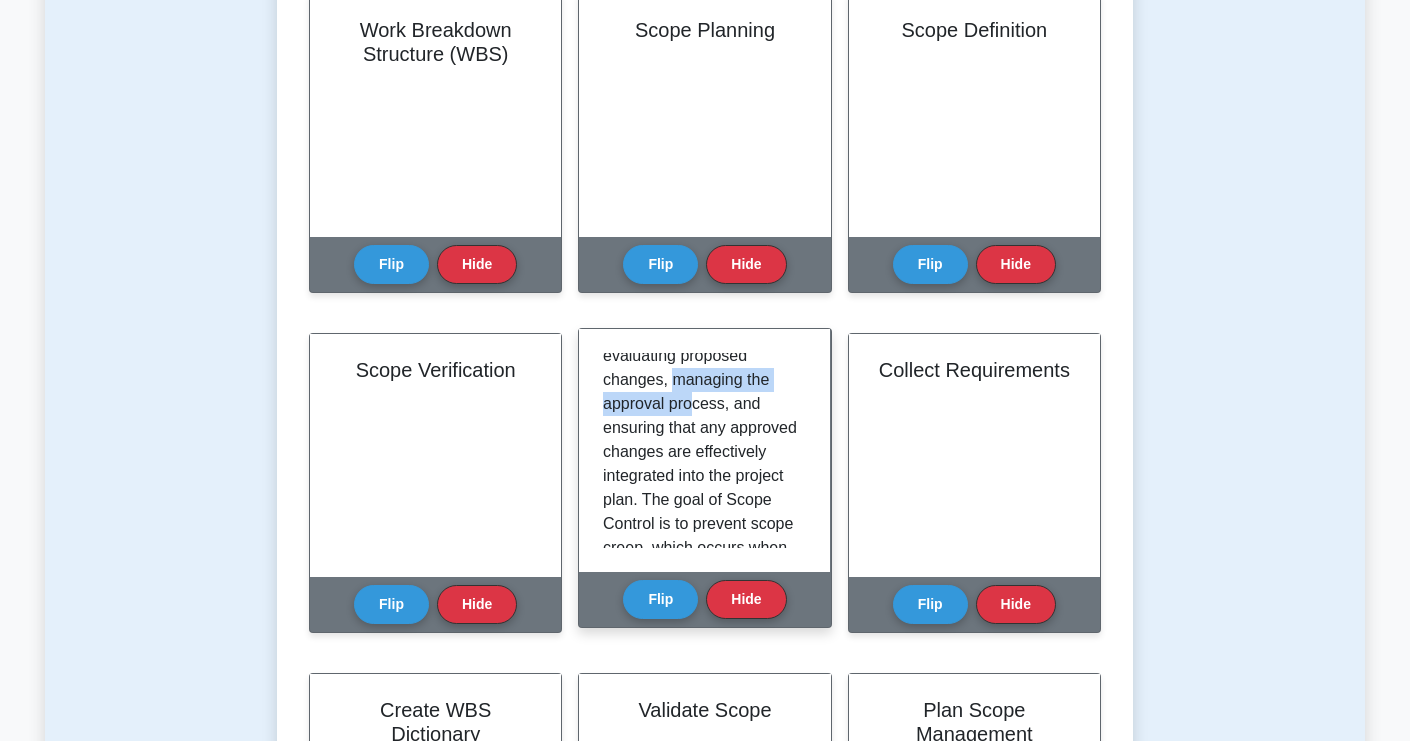 scroll, scrollTop: 214, scrollLeft: 0, axis: vertical 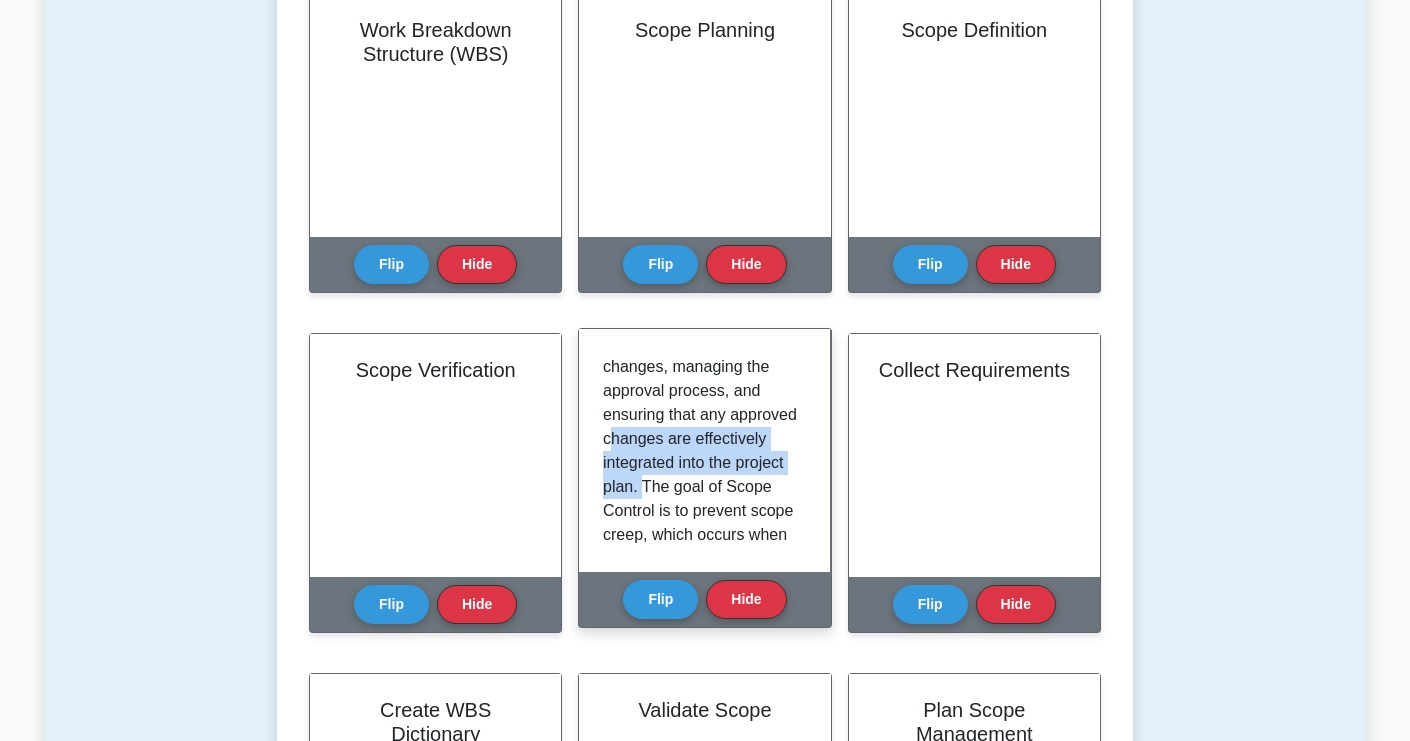 drag, startPoint x: 678, startPoint y: 441, endPoint x: 724, endPoint y: 493, distance: 69.426216 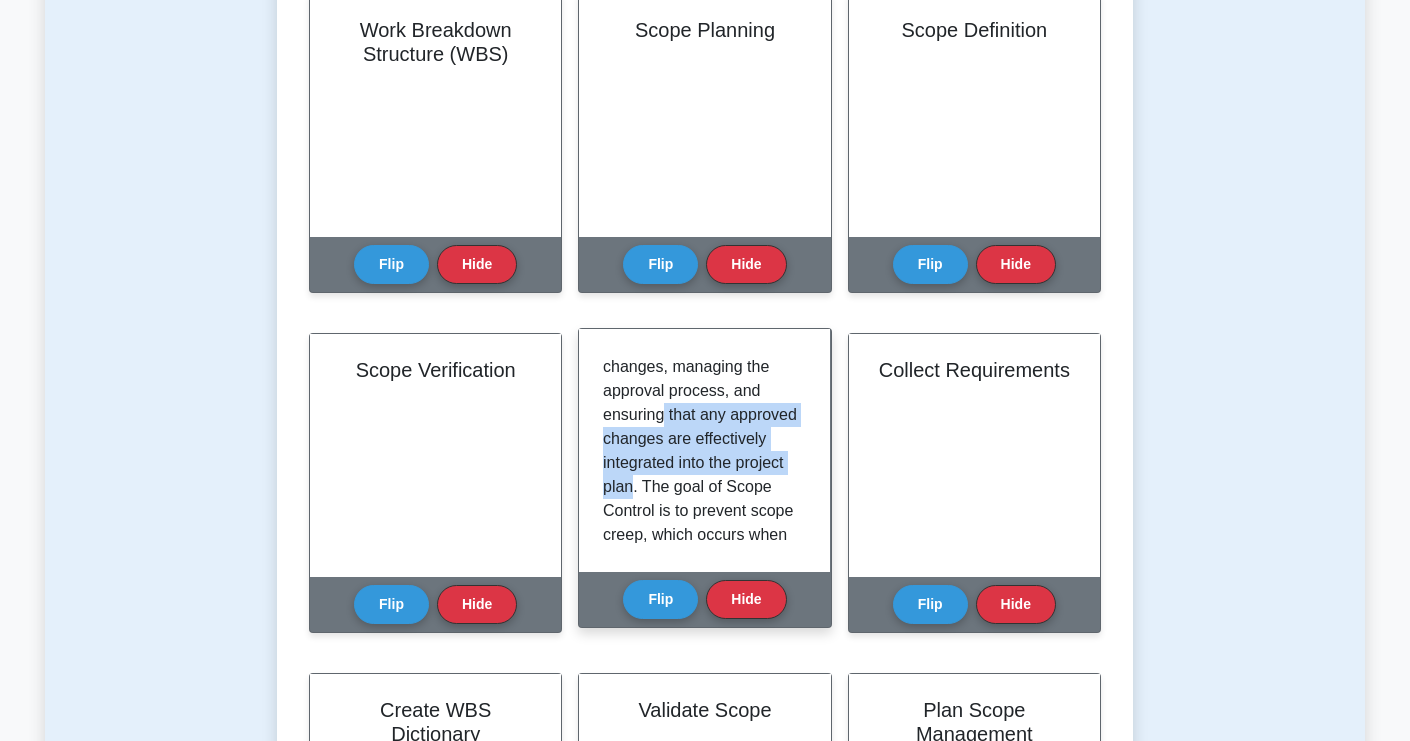 drag, startPoint x: 691, startPoint y: 426, endPoint x: 714, endPoint y: 488, distance: 66.12866 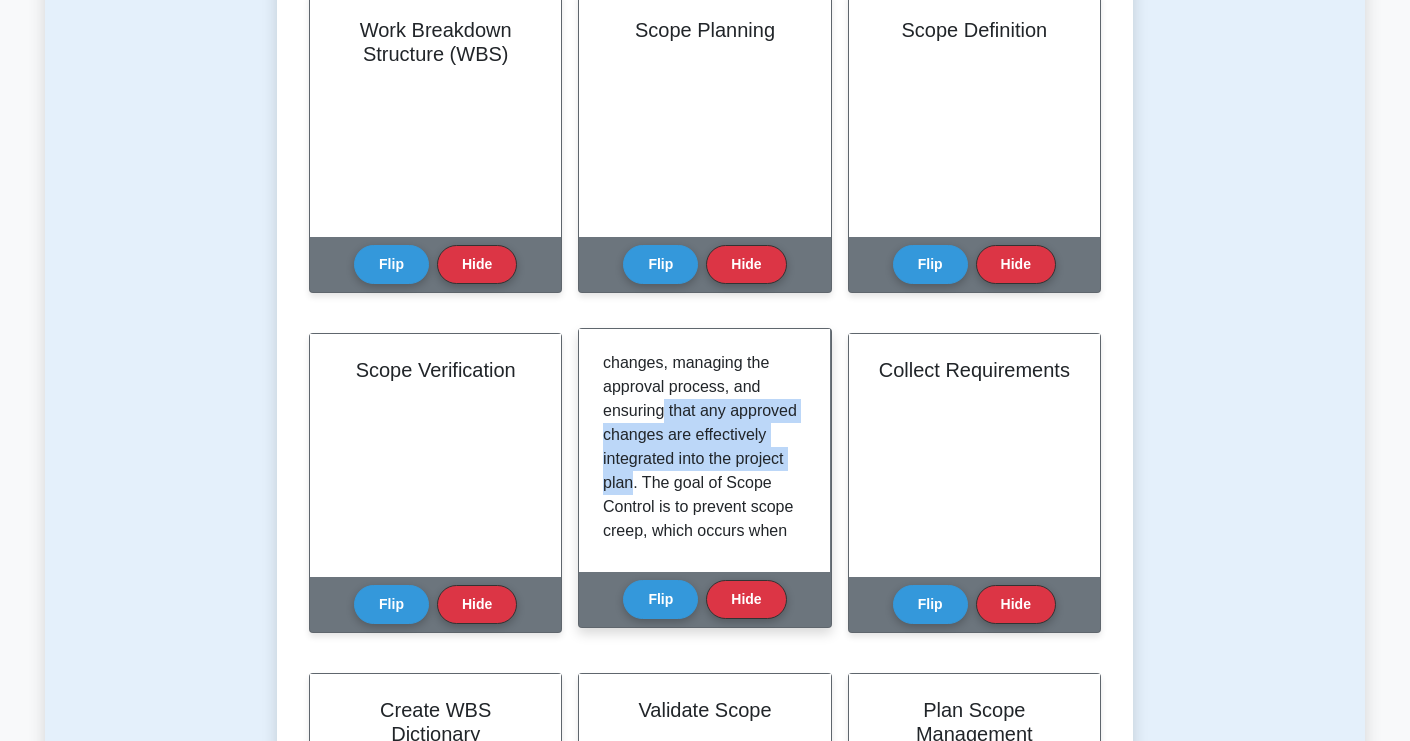 scroll, scrollTop: 222, scrollLeft: 0, axis: vertical 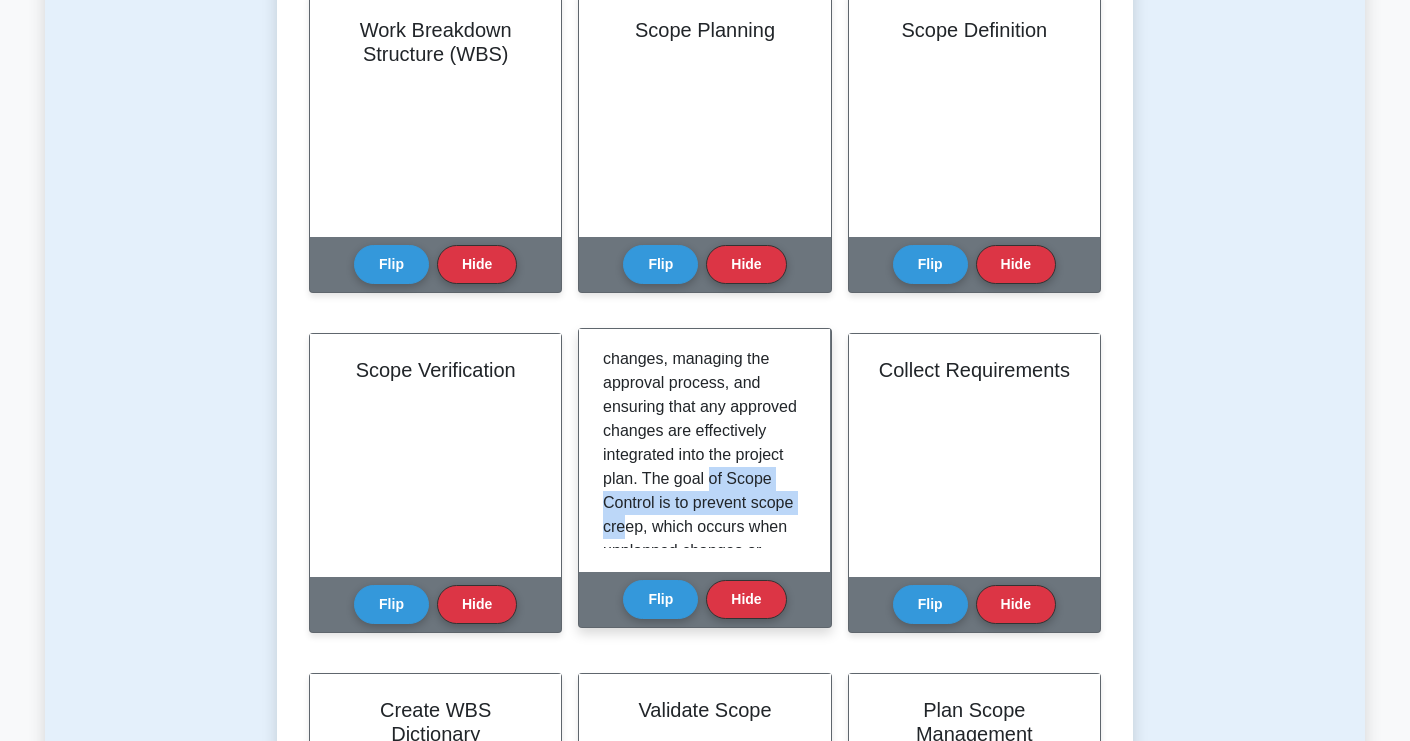 drag, startPoint x: 602, startPoint y: 501, endPoint x: 729, endPoint y: 521, distance: 128.56516 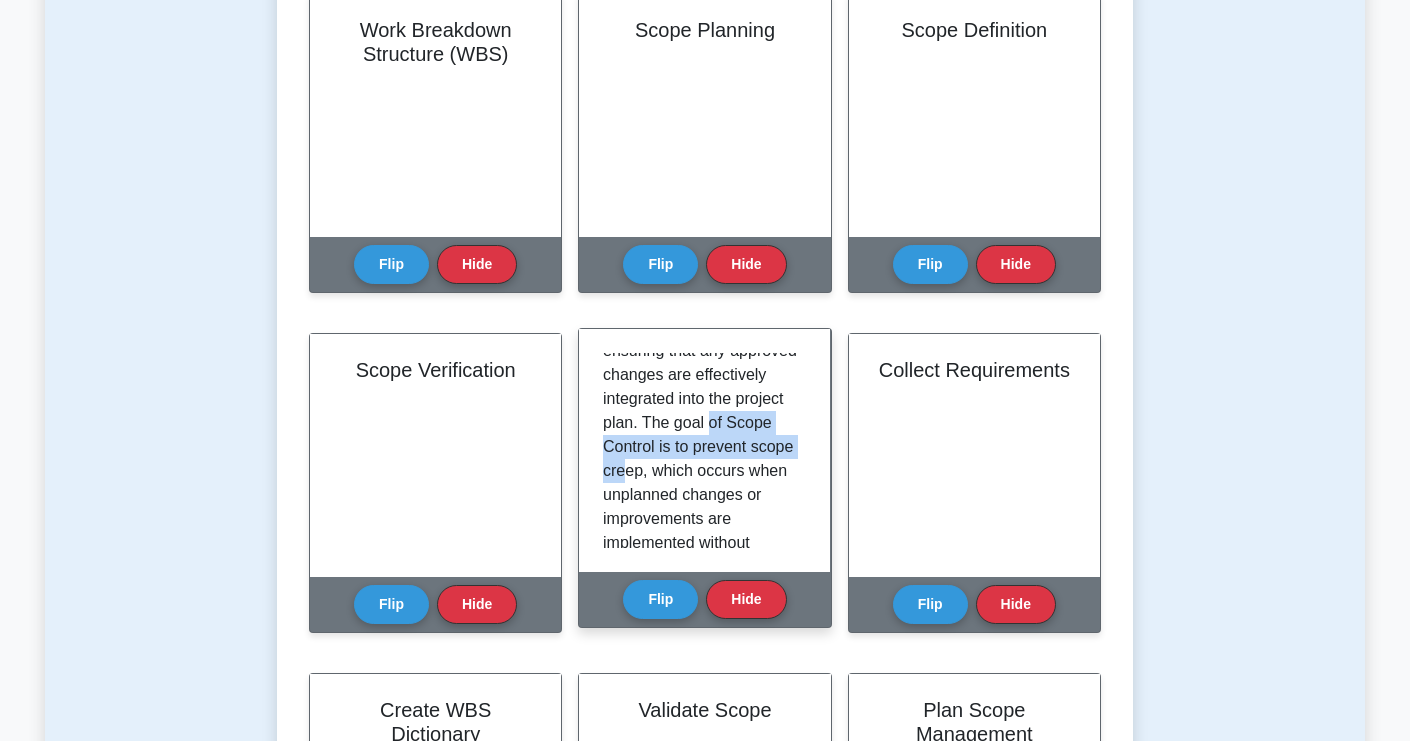 scroll, scrollTop: 309, scrollLeft: 0, axis: vertical 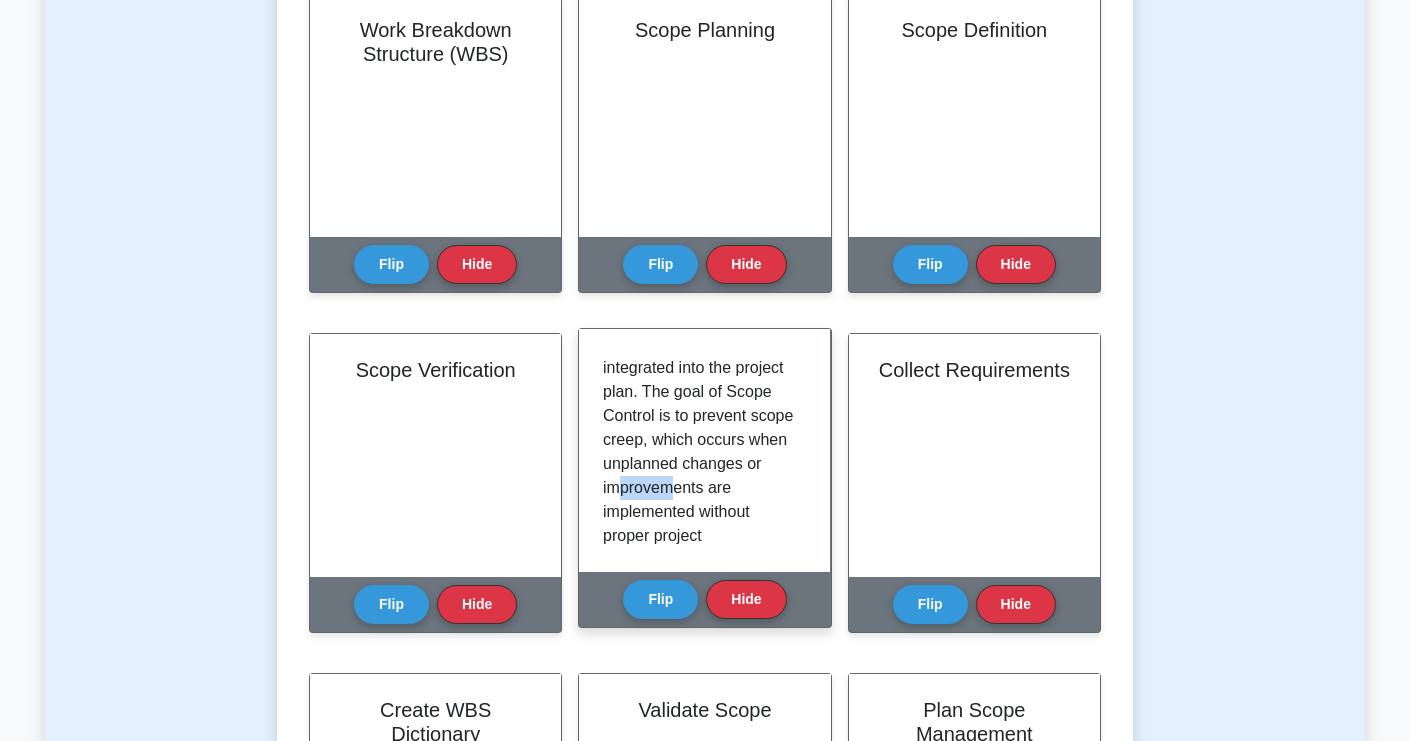 drag, startPoint x: 614, startPoint y: 515, endPoint x: 679, endPoint y: 509, distance: 65.27634 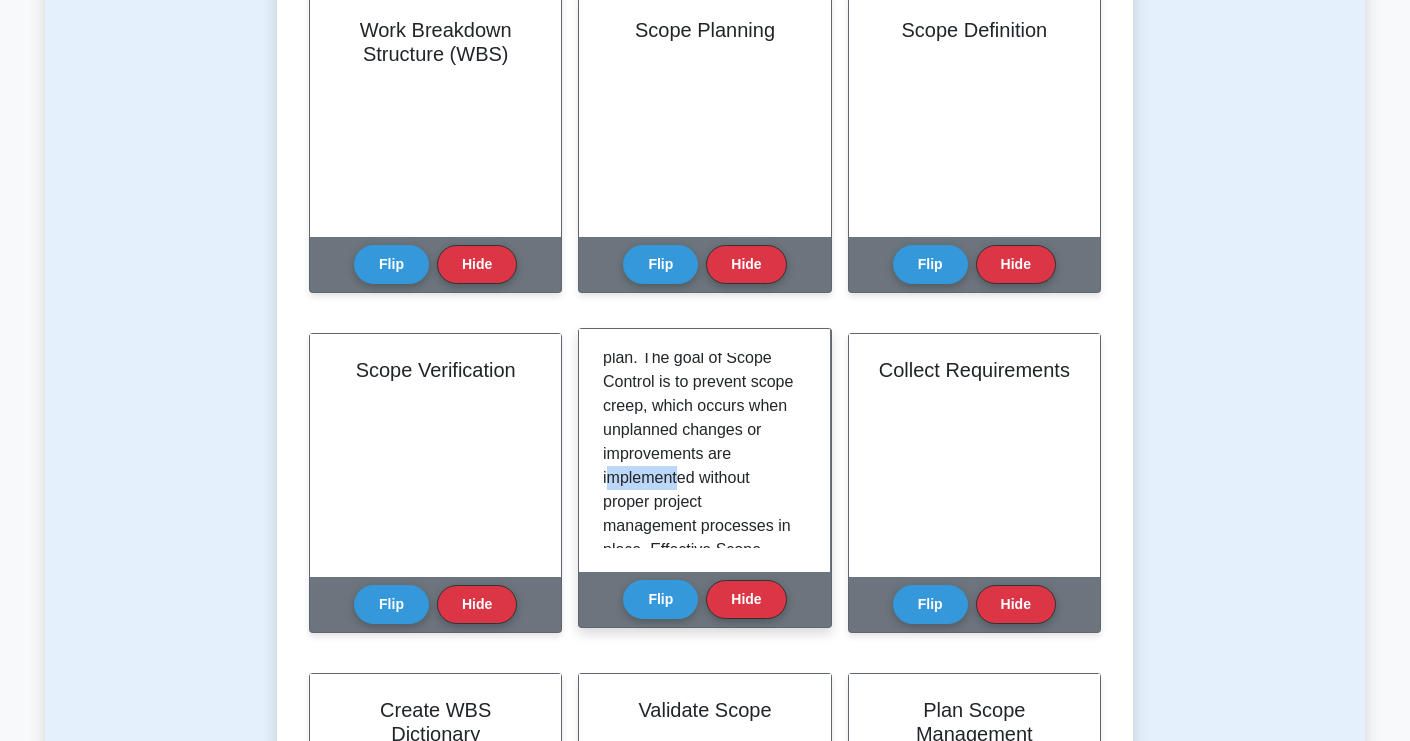 drag, startPoint x: 637, startPoint y: 496, endPoint x: 676, endPoint y: 496, distance: 39 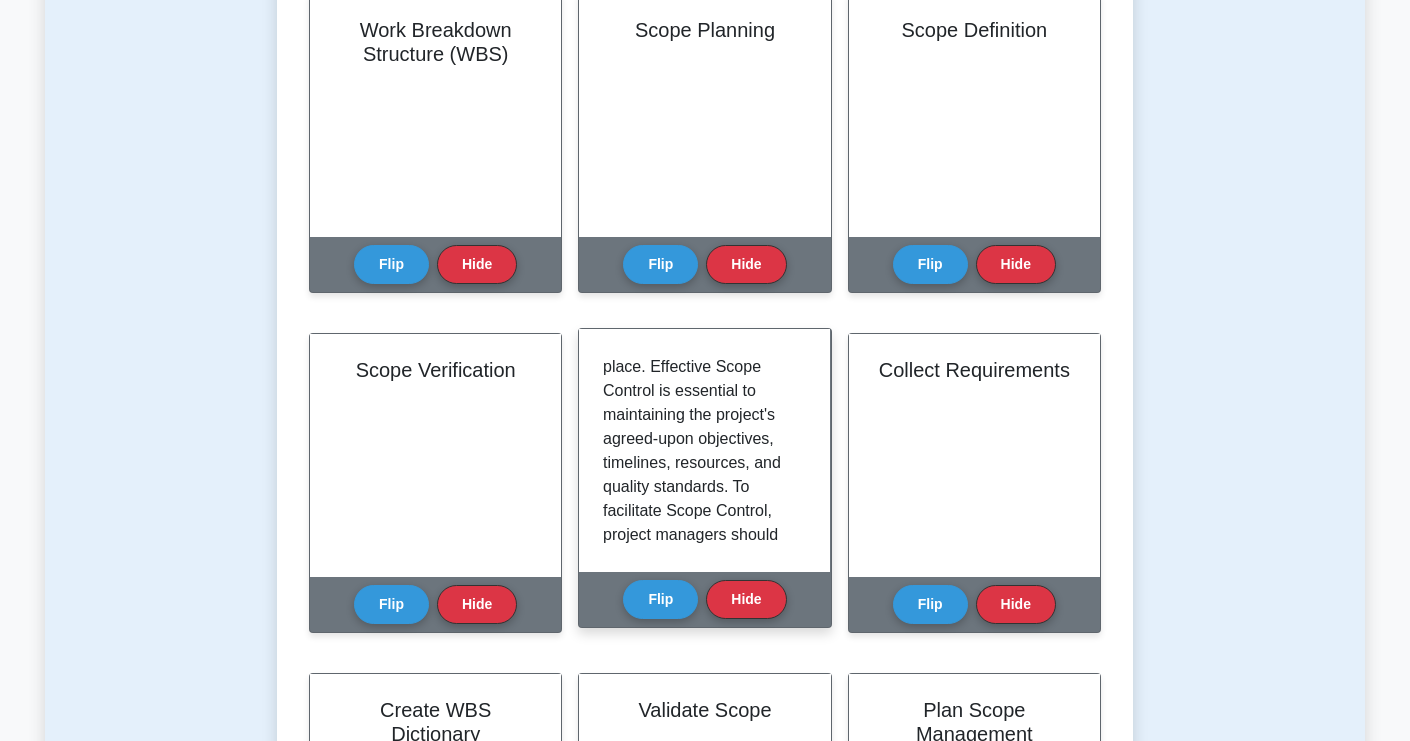 scroll, scrollTop: 530, scrollLeft: 0, axis: vertical 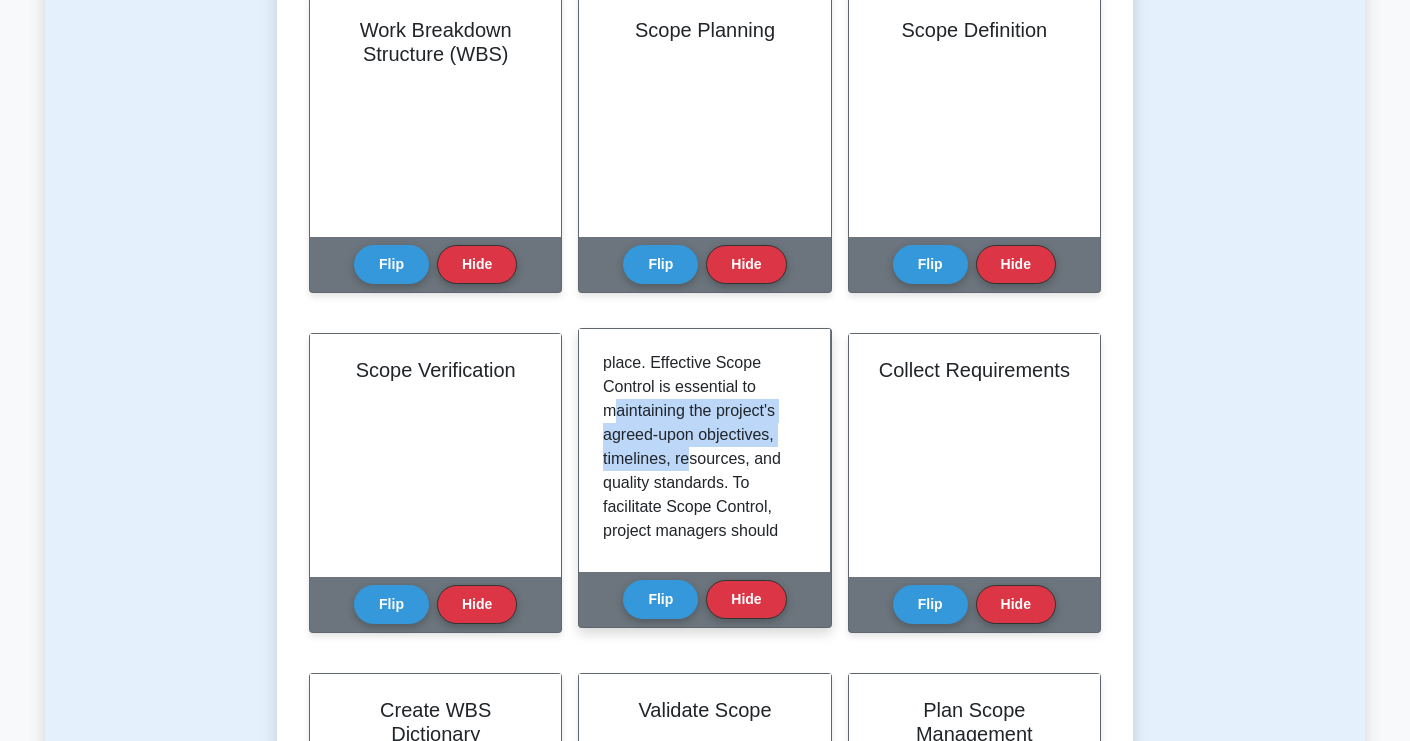 drag, startPoint x: 615, startPoint y: 435, endPoint x: 687, endPoint y: 477, distance: 83.35467 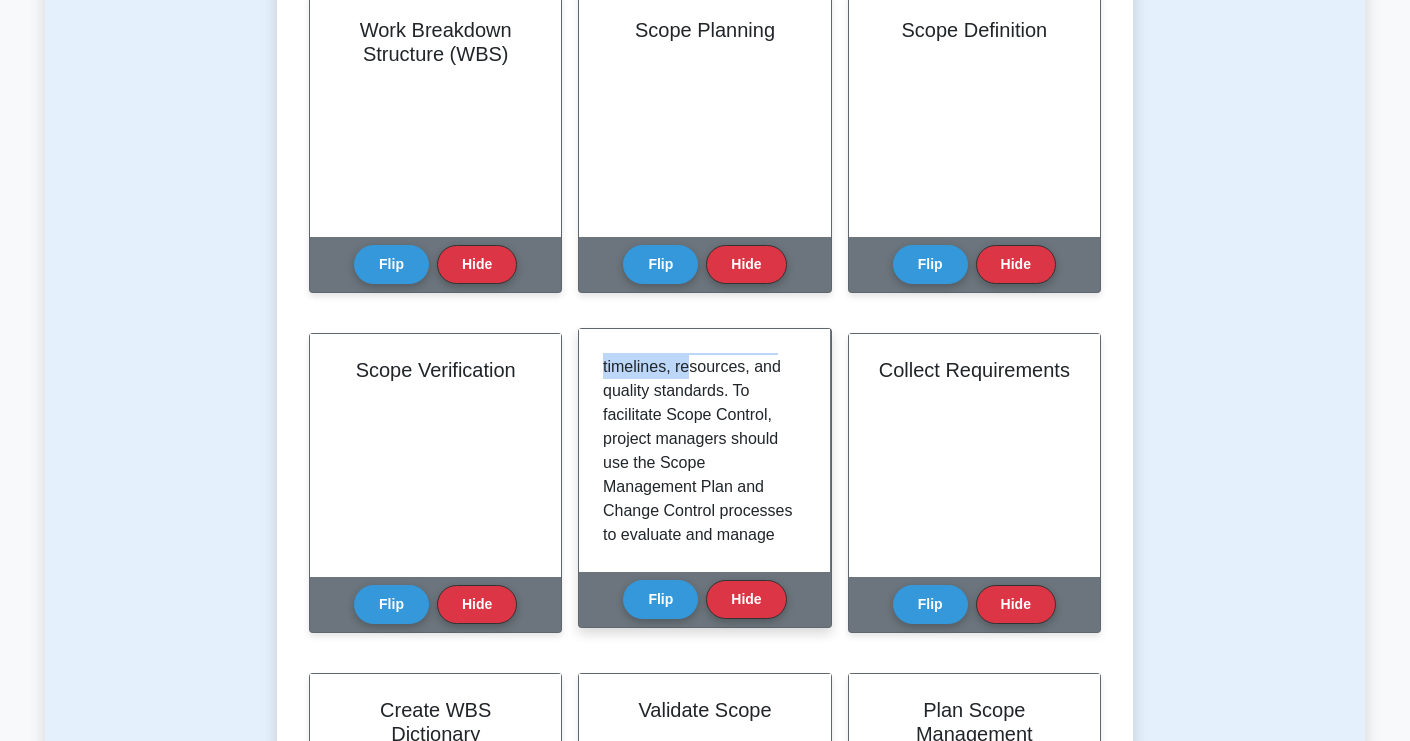 scroll, scrollTop: 622, scrollLeft: 0, axis: vertical 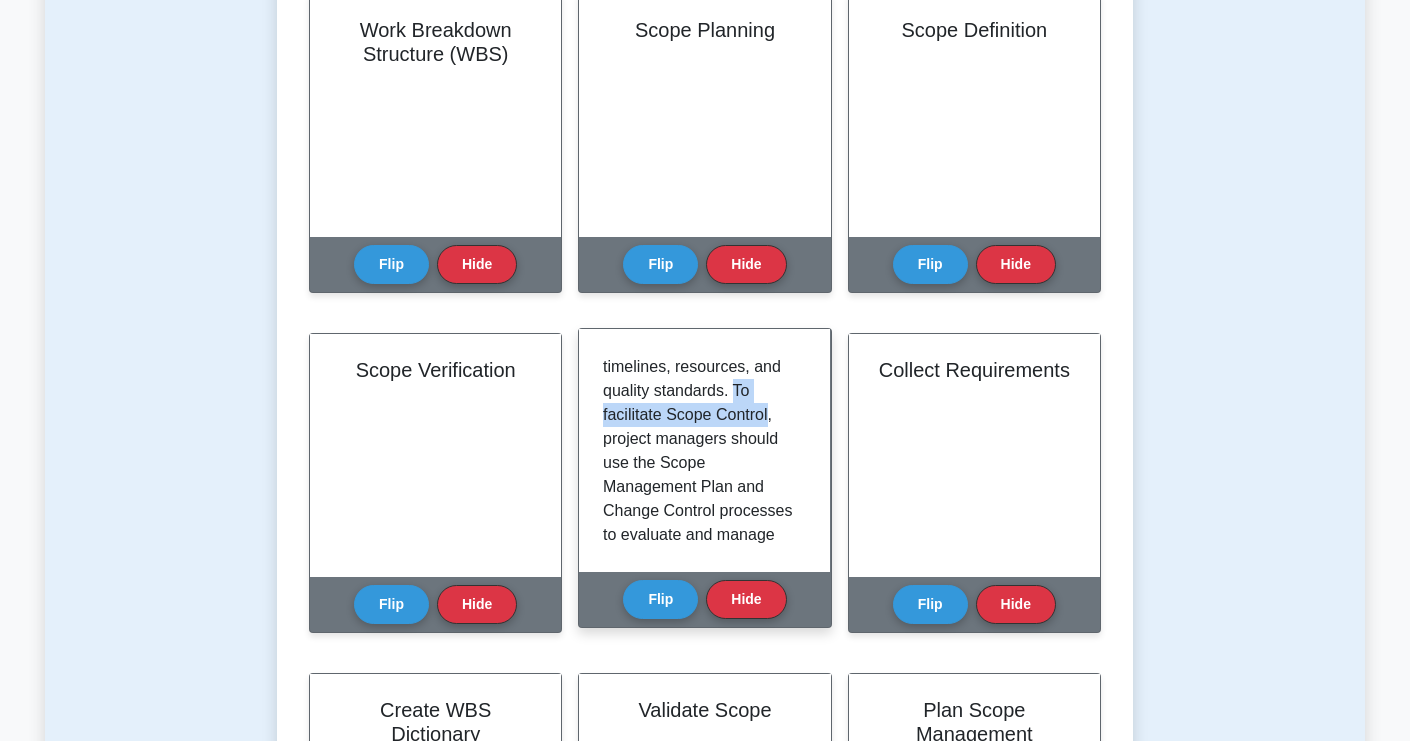 drag, startPoint x: 735, startPoint y: 416, endPoint x: 767, endPoint y: 446, distance: 43.863426 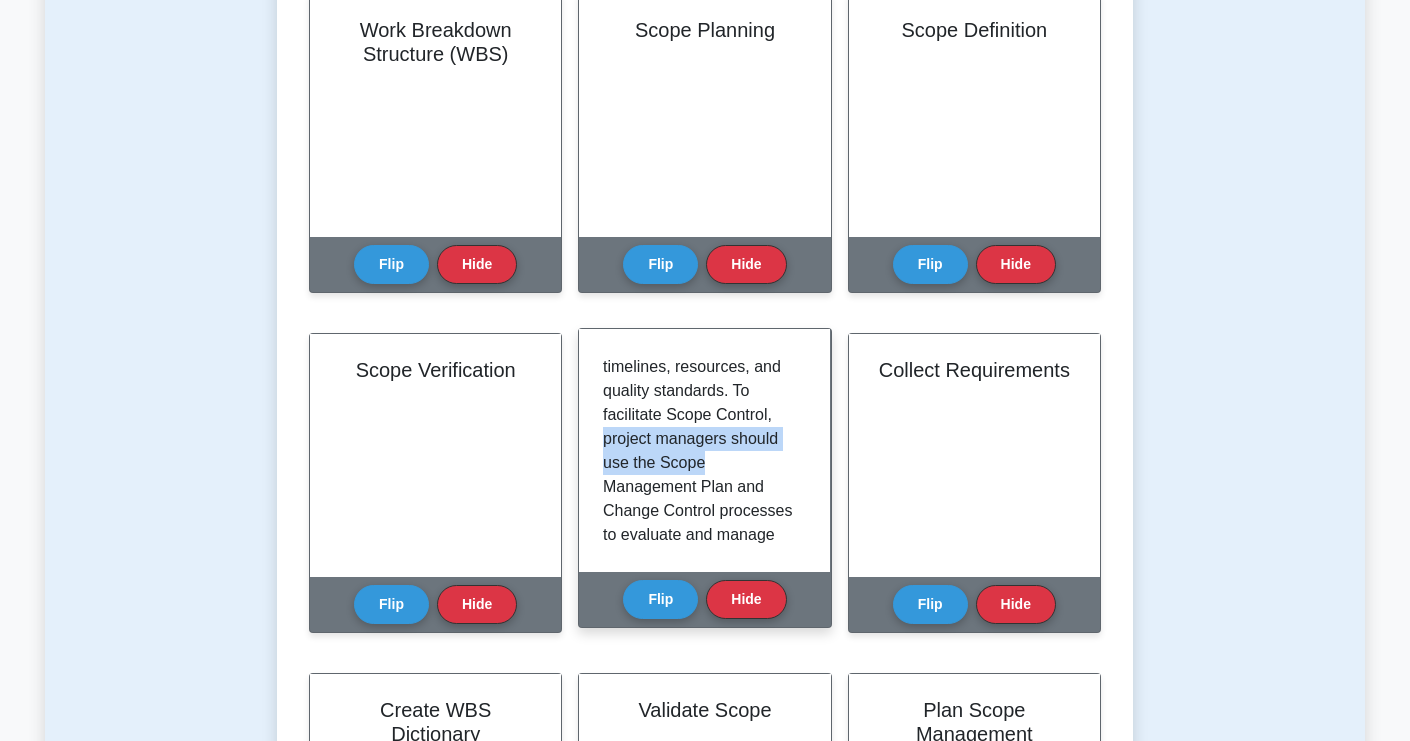 drag, startPoint x: 604, startPoint y: 466, endPoint x: 705, endPoint y: 488, distance: 103.36827 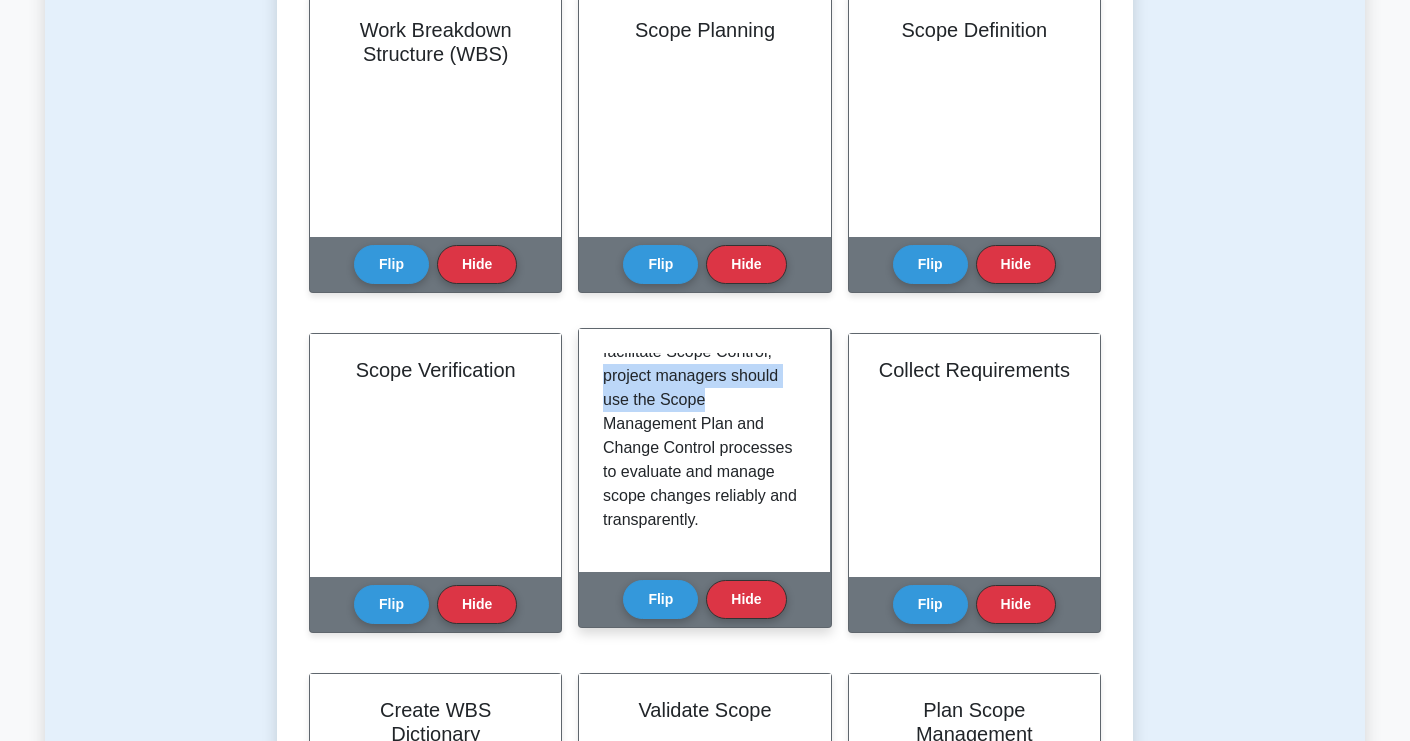 scroll, scrollTop: 694, scrollLeft: 0, axis: vertical 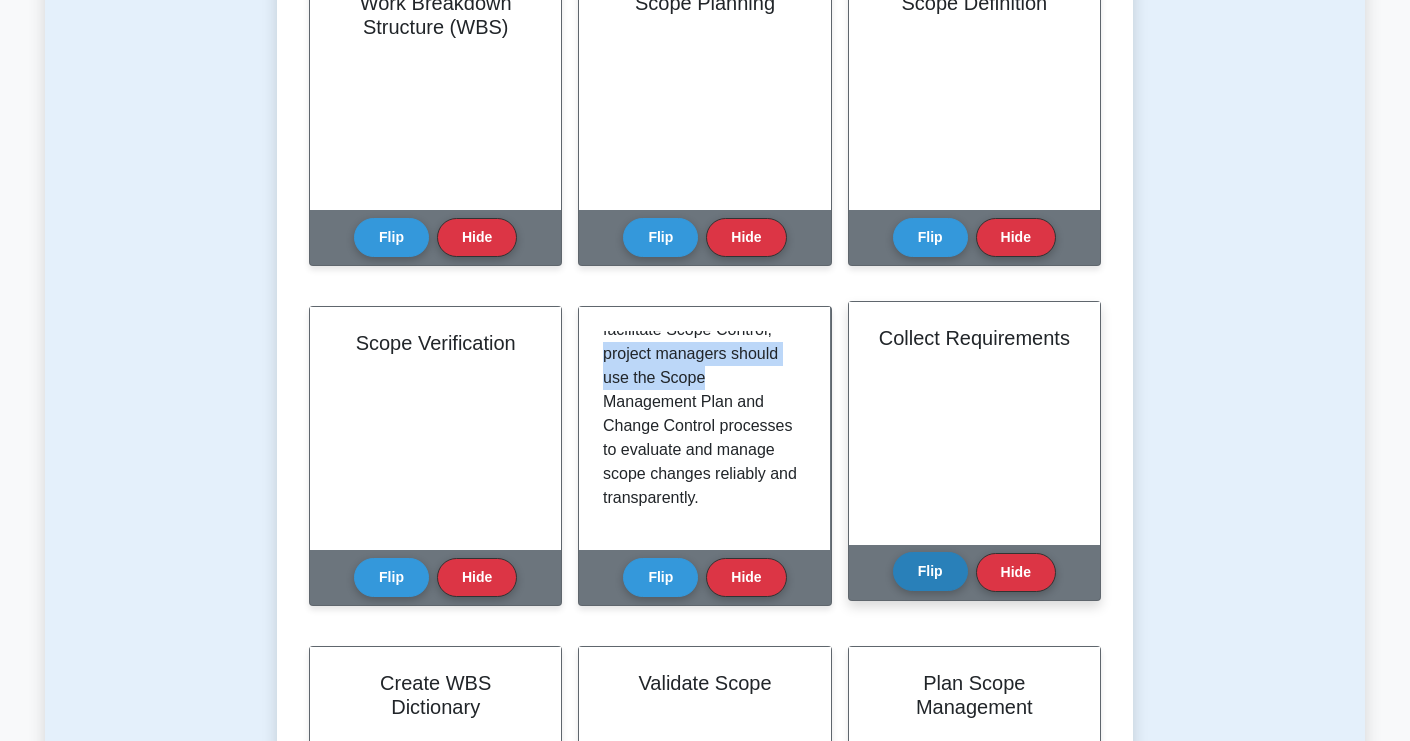click on "Flip" at bounding box center (930, 571) 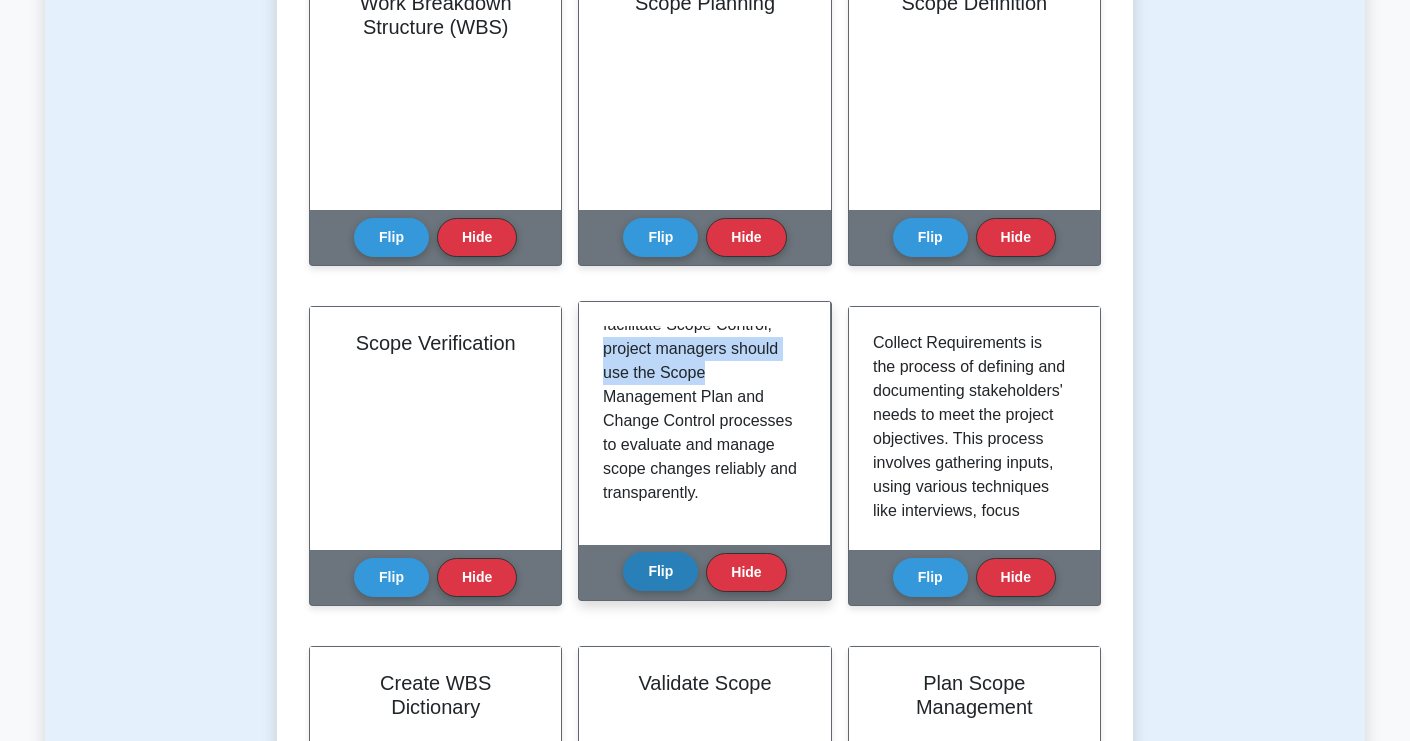 click on "Flip" at bounding box center (660, 571) 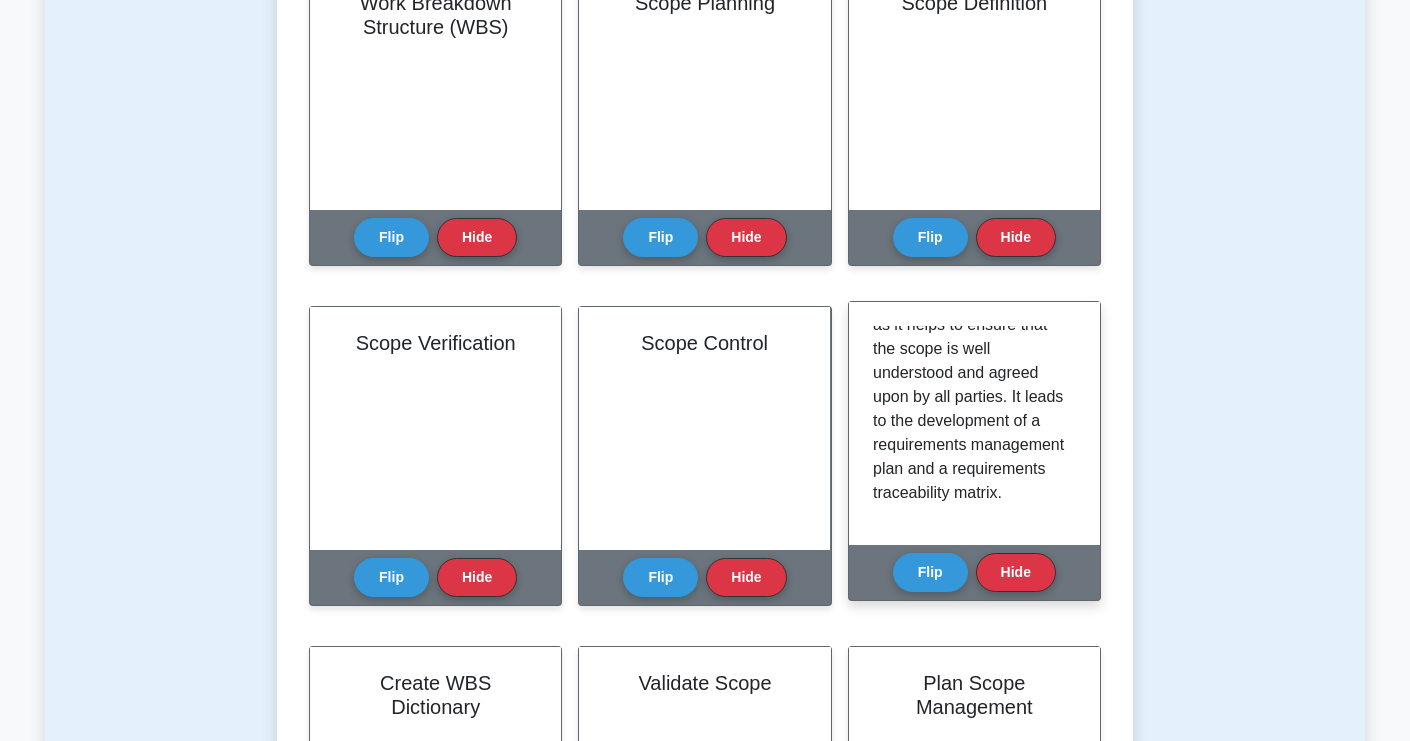 scroll, scrollTop: 517, scrollLeft: 0, axis: vertical 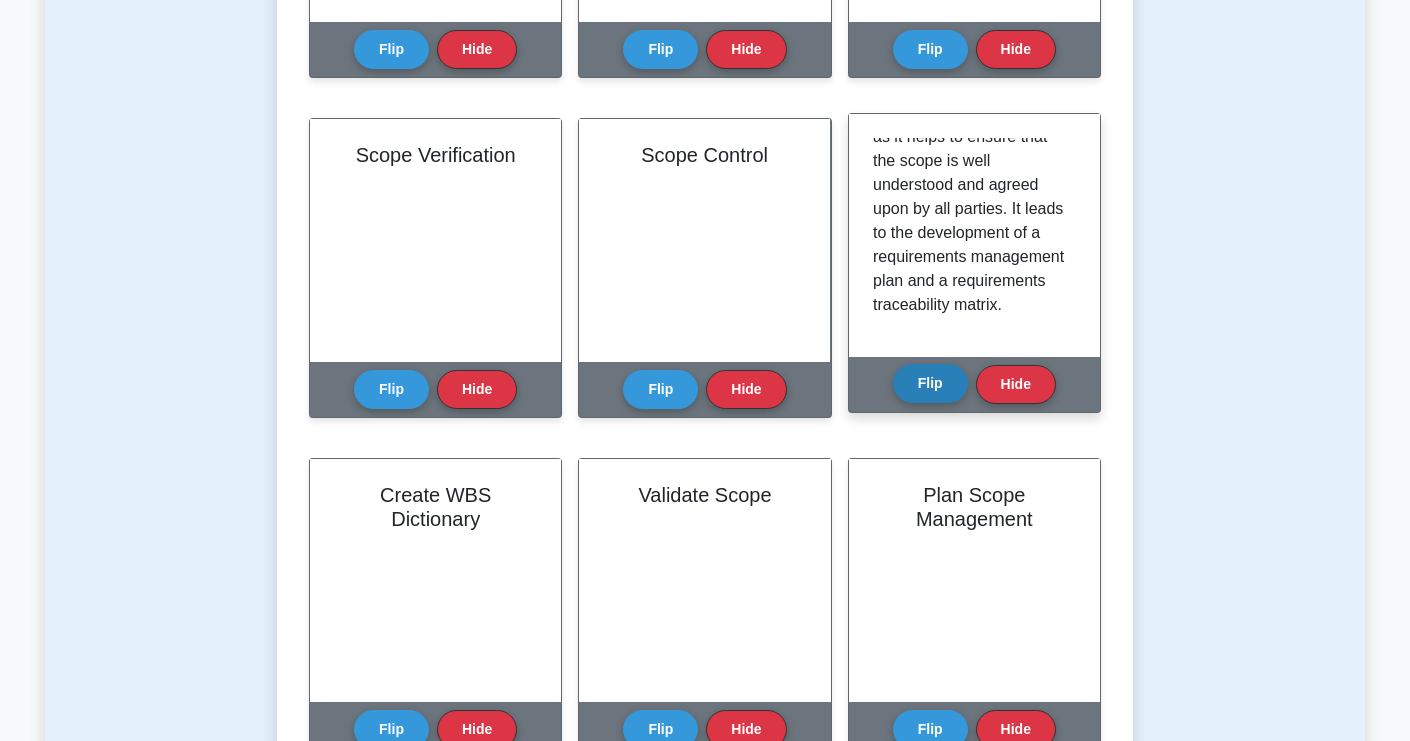 click on "Flip" at bounding box center (930, 383) 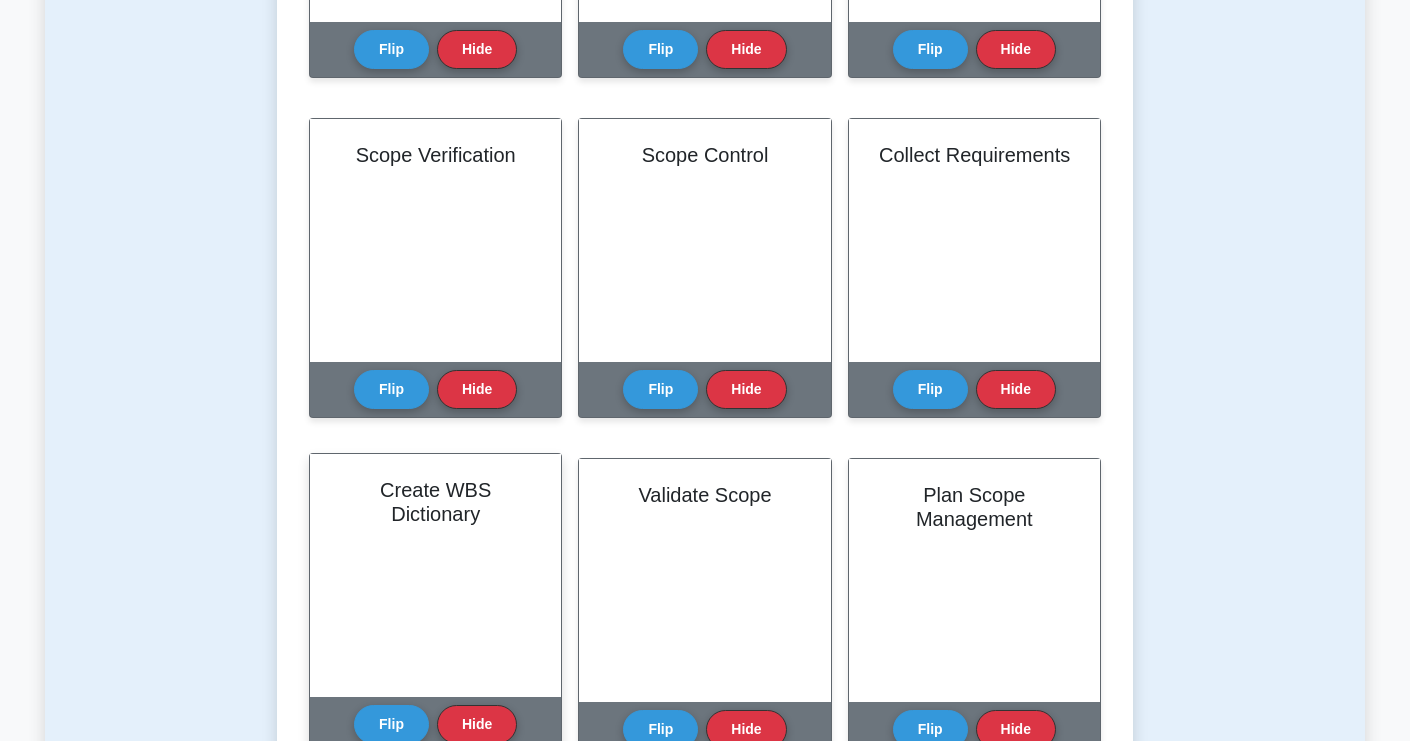 scroll, scrollTop: 482, scrollLeft: 0, axis: vertical 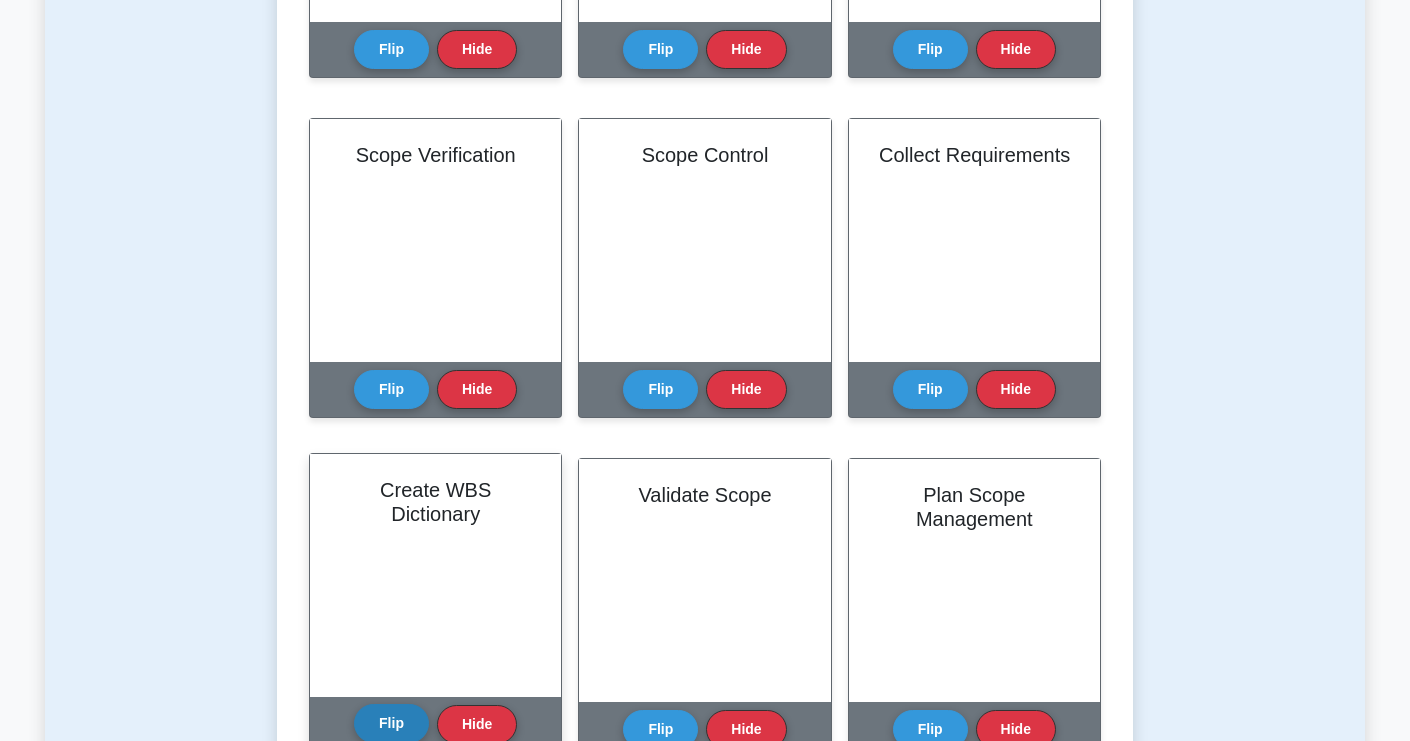 click on "Flip" at bounding box center (391, 723) 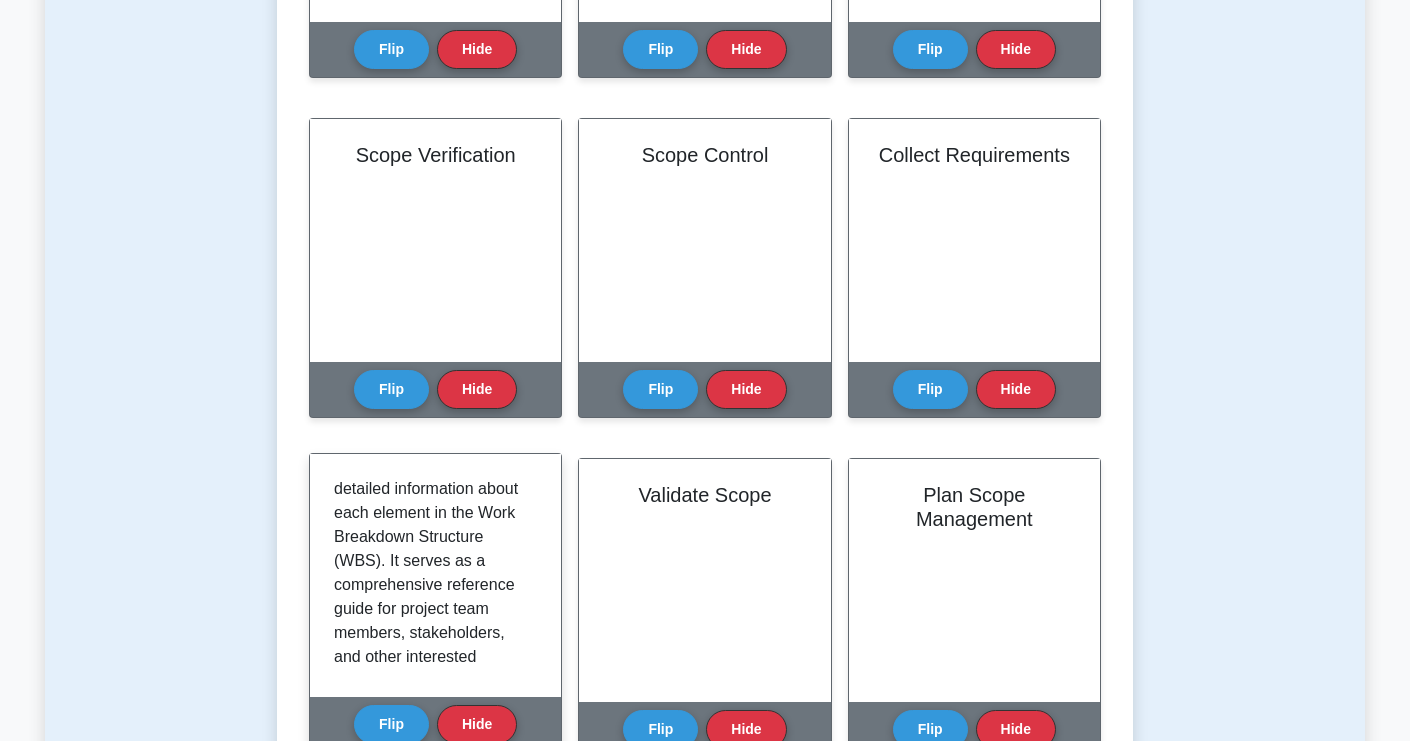 scroll, scrollTop: 0, scrollLeft: 0, axis: both 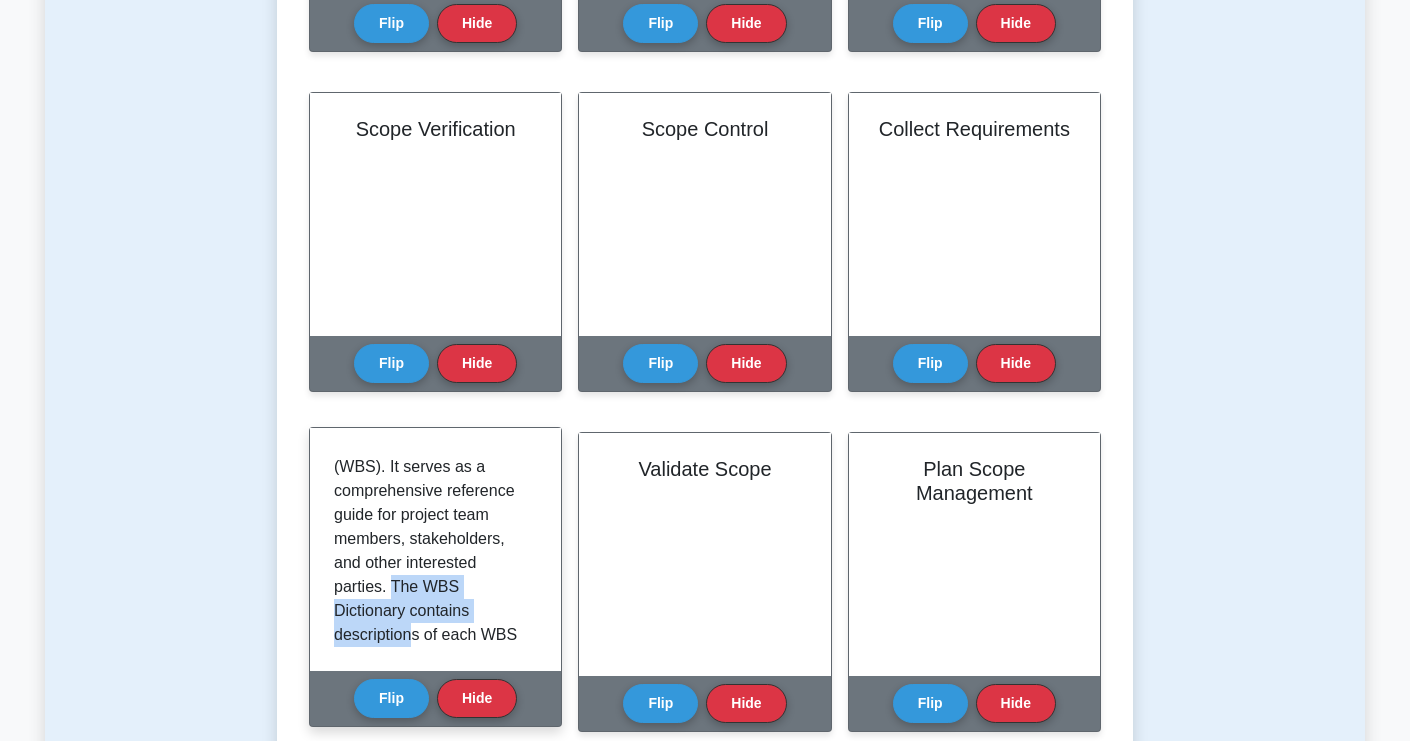 drag, startPoint x: 392, startPoint y: 581, endPoint x: 414, endPoint y: 632, distance: 55.542778 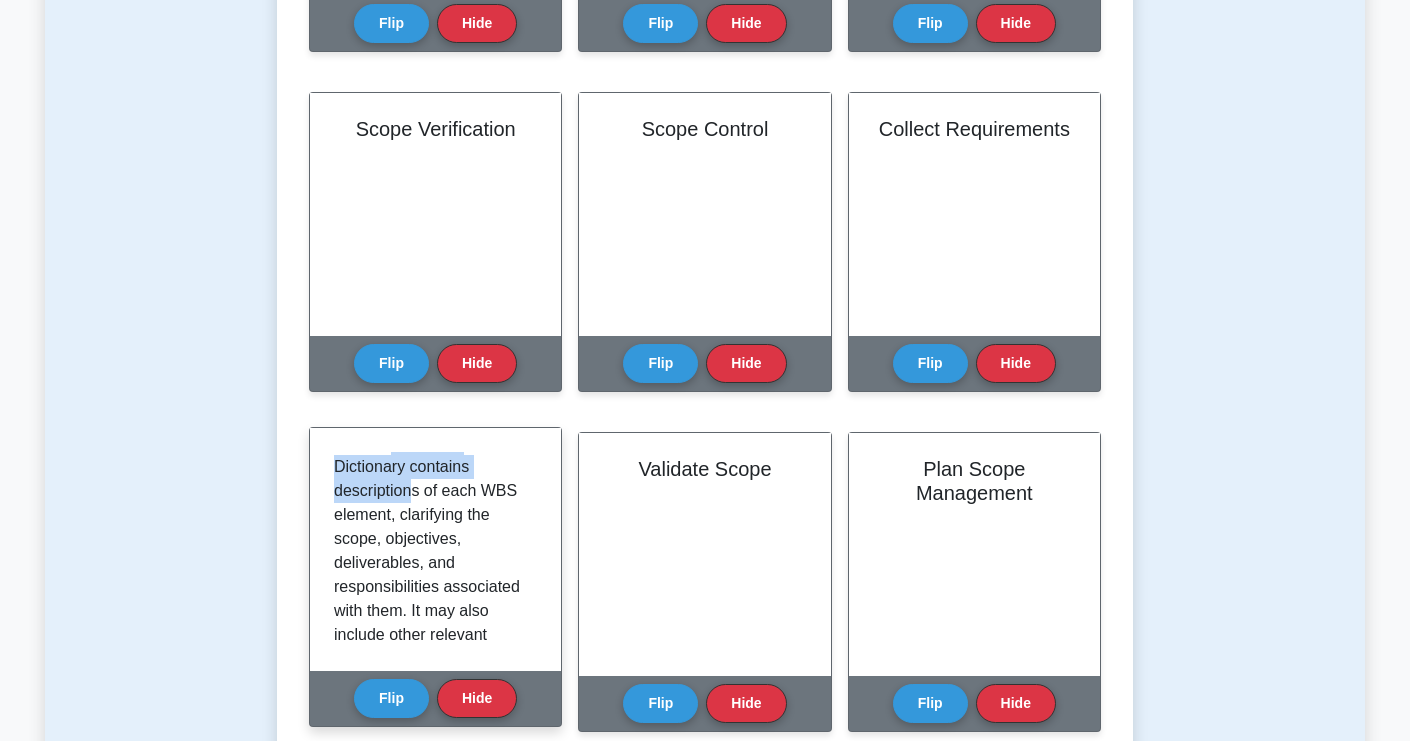 scroll, scrollTop: 306, scrollLeft: 0, axis: vertical 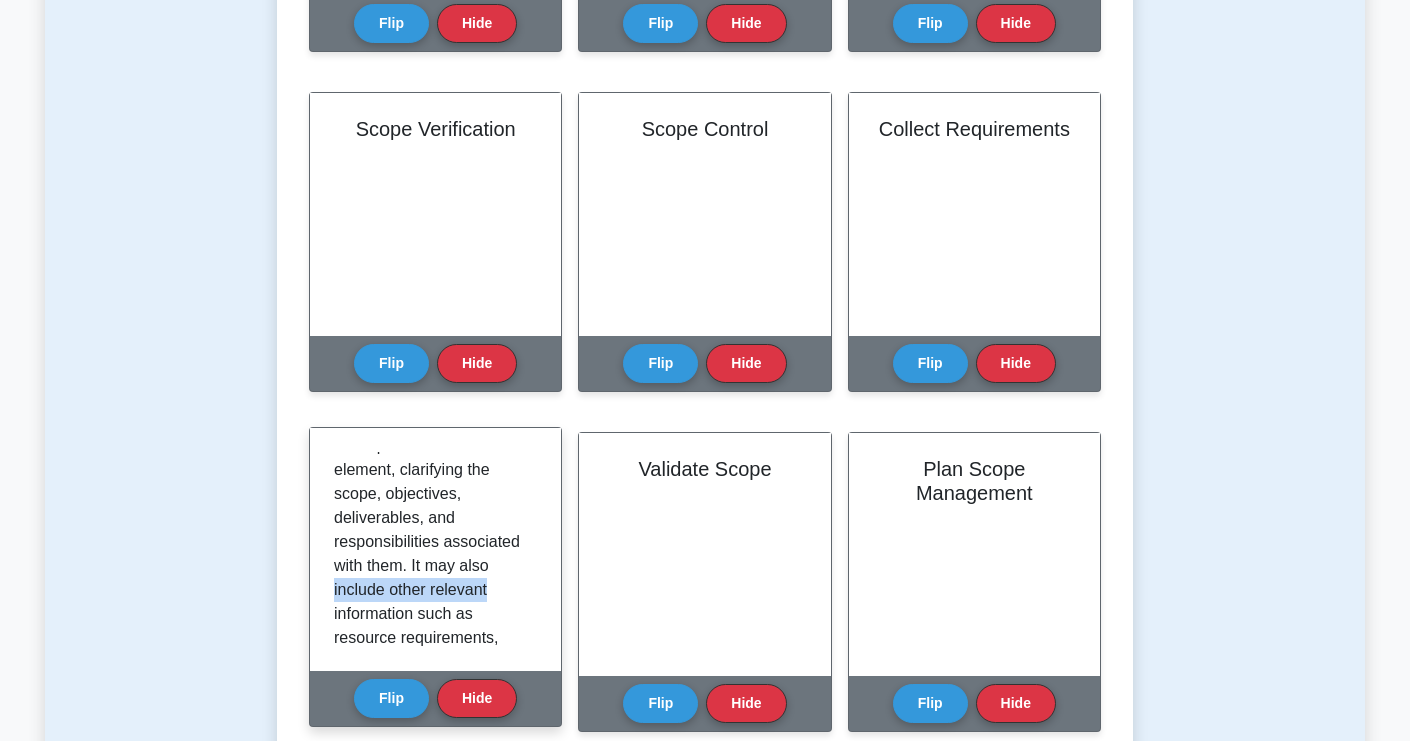drag, startPoint x: 528, startPoint y: 553, endPoint x: 523, endPoint y: 590, distance: 37.336308 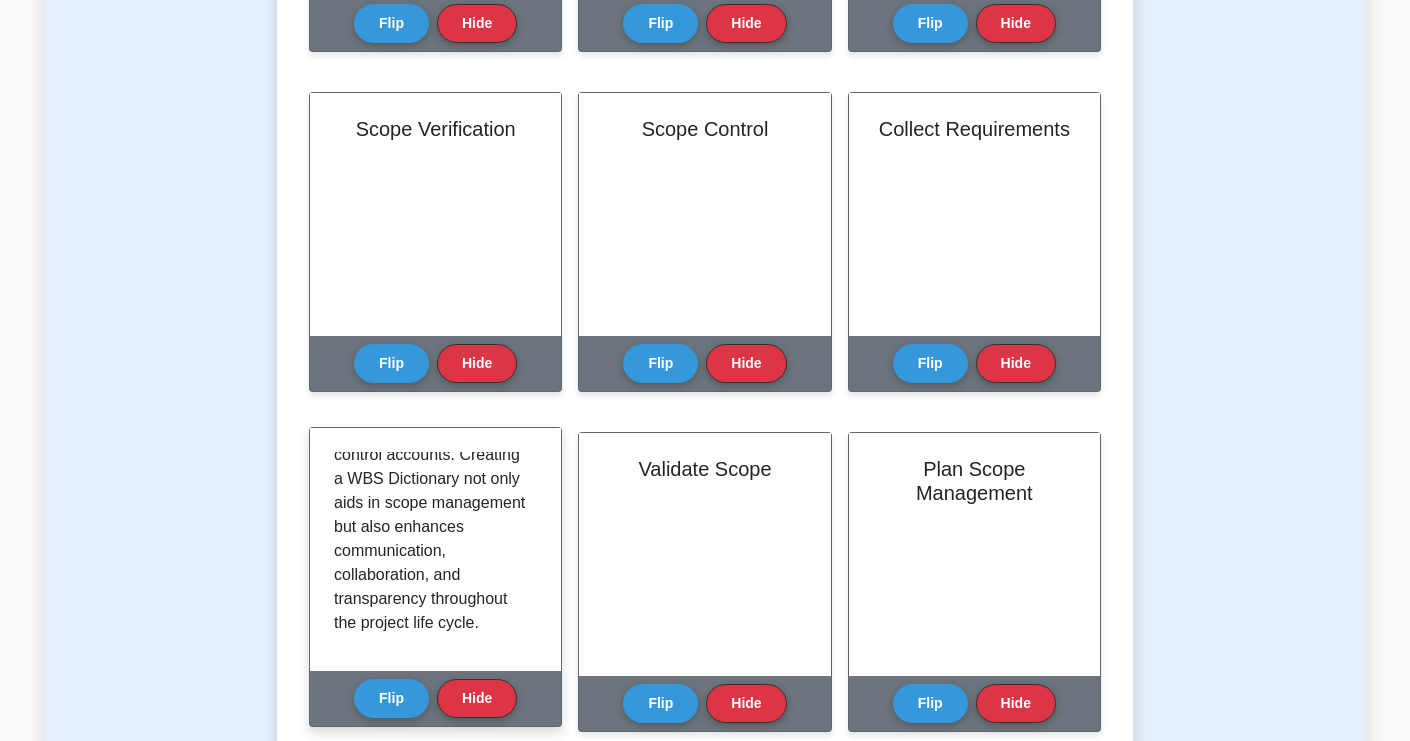 scroll, scrollTop: 541, scrollLeft: 0, axis: vertical 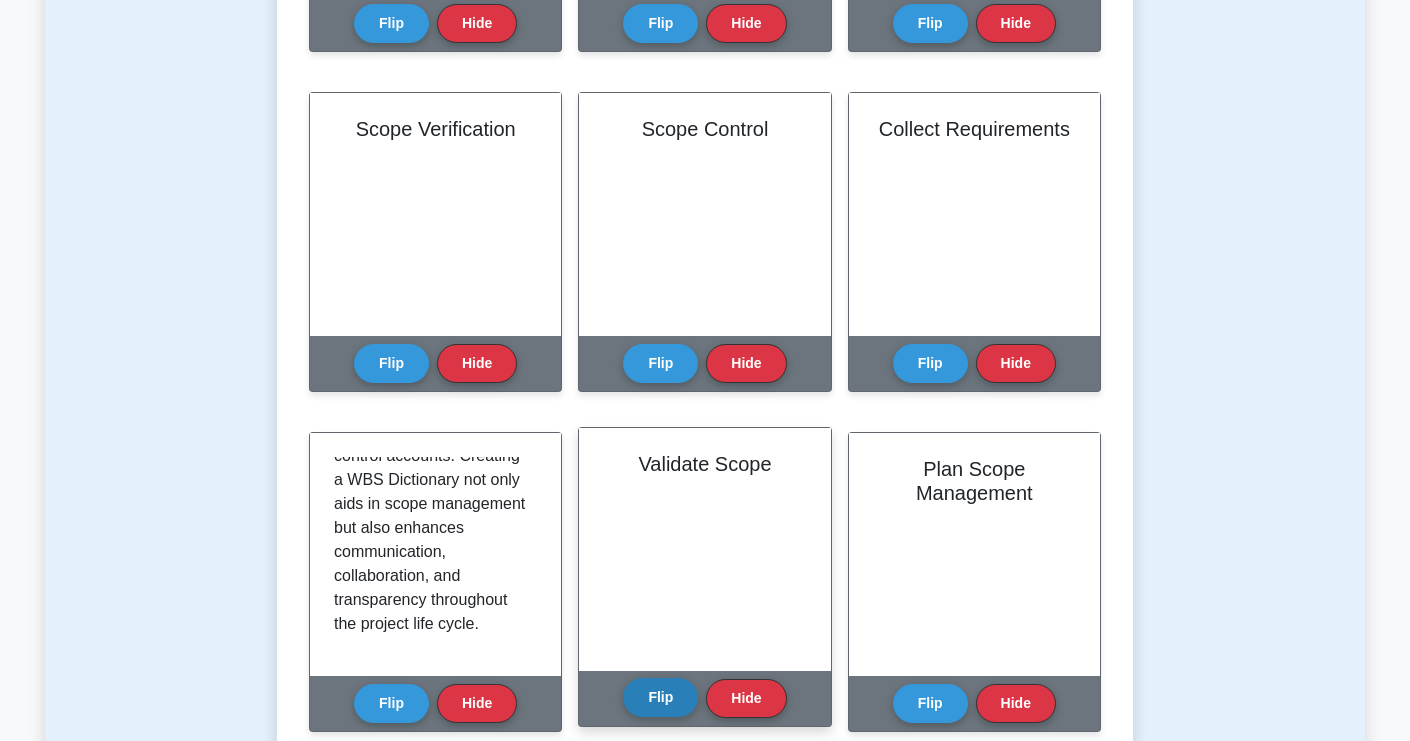 click on "Flip" at bounding box center [660, 697] 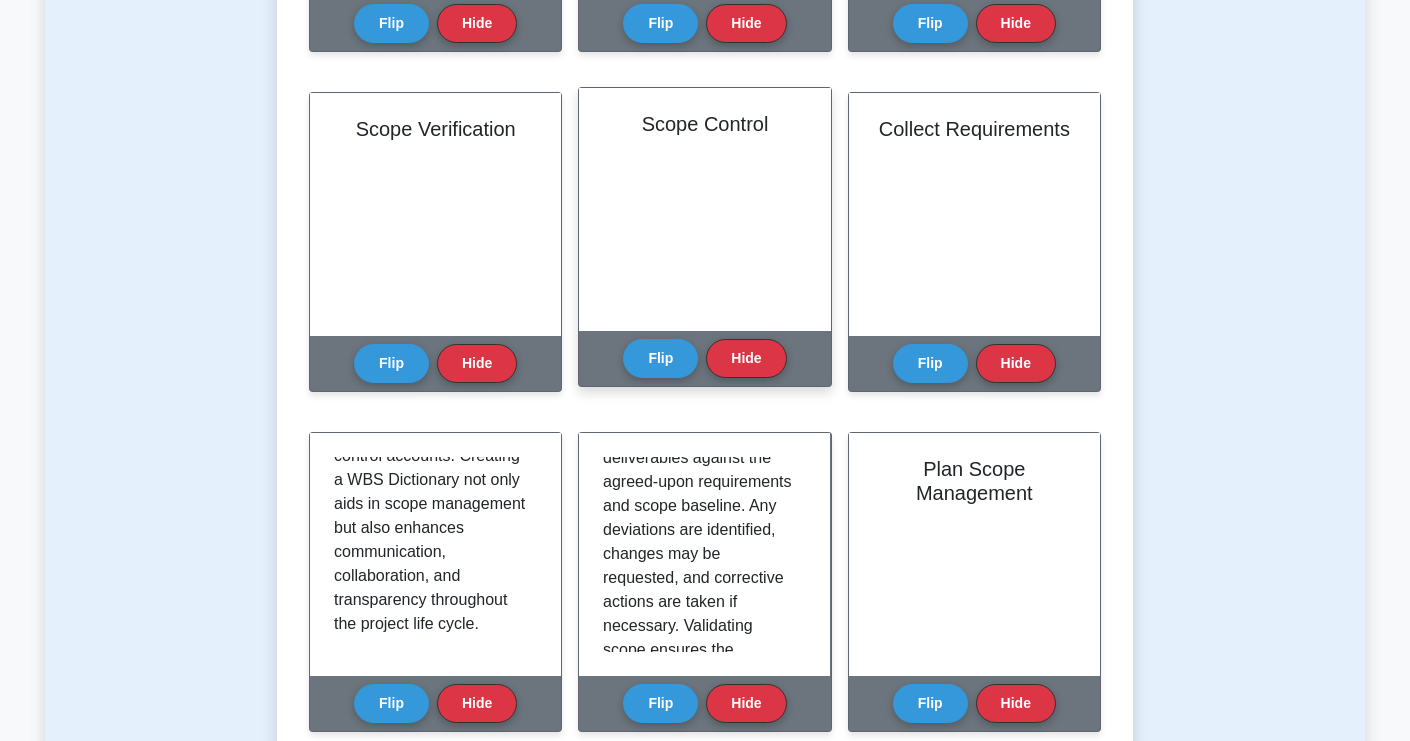 scroll, scrollTop: 0, scrollLeft: 0, axis: both 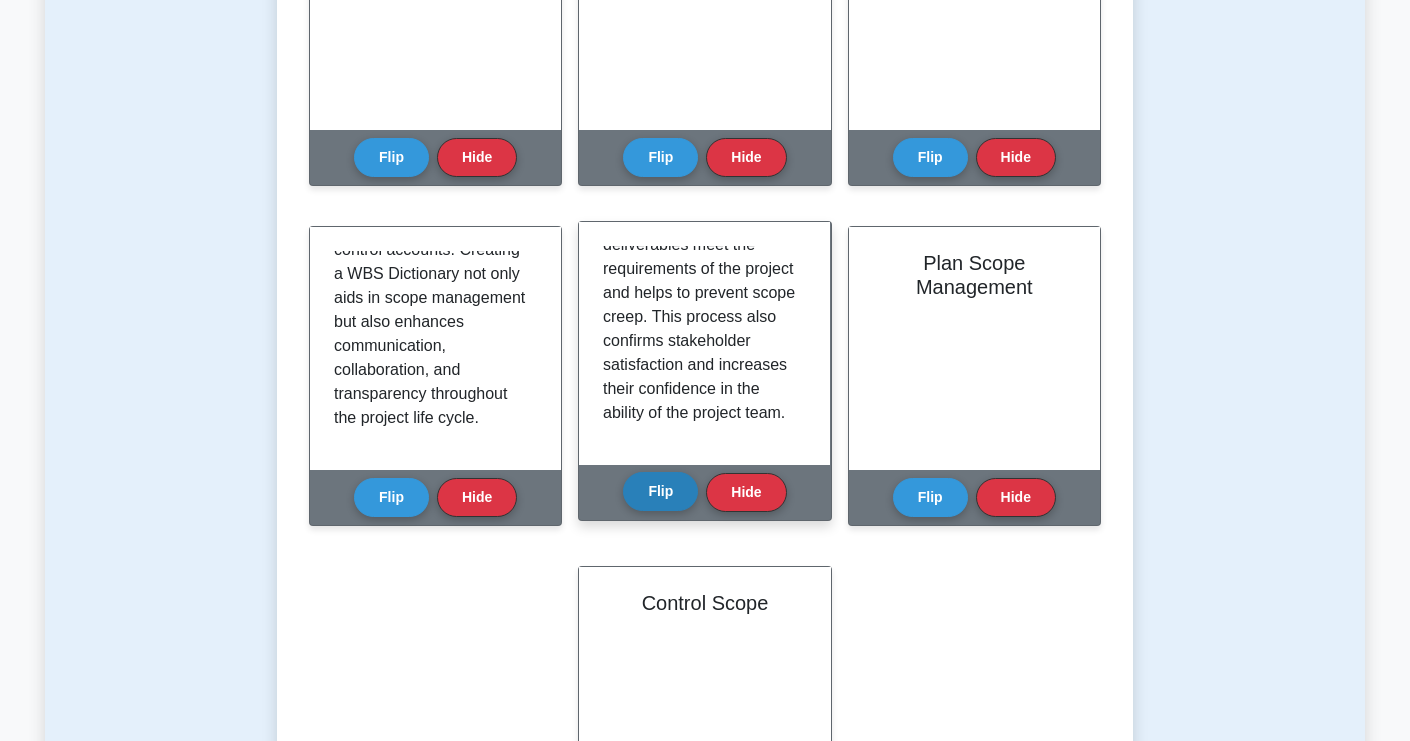 click on "Flip" at bounding box center [660, 491] 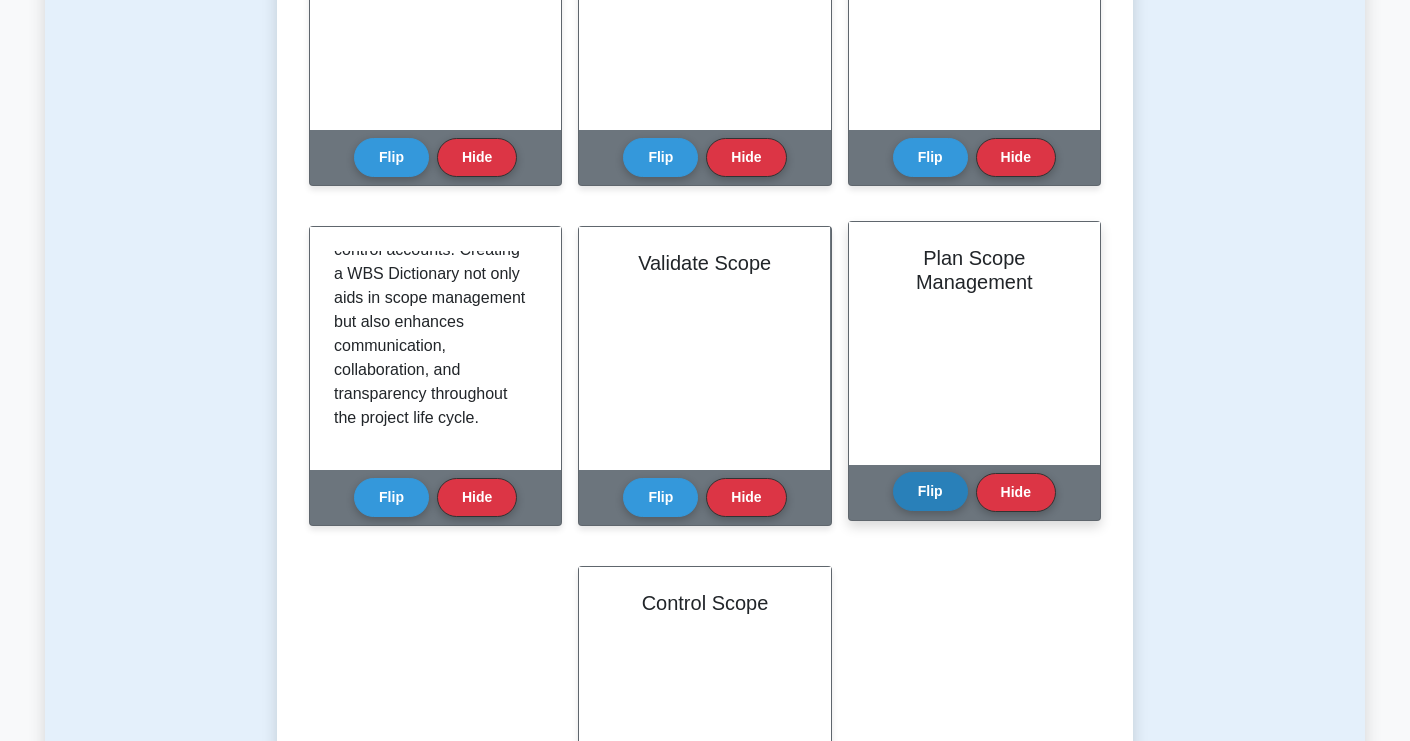 click on "Flip" at bounding box center [930, 491] 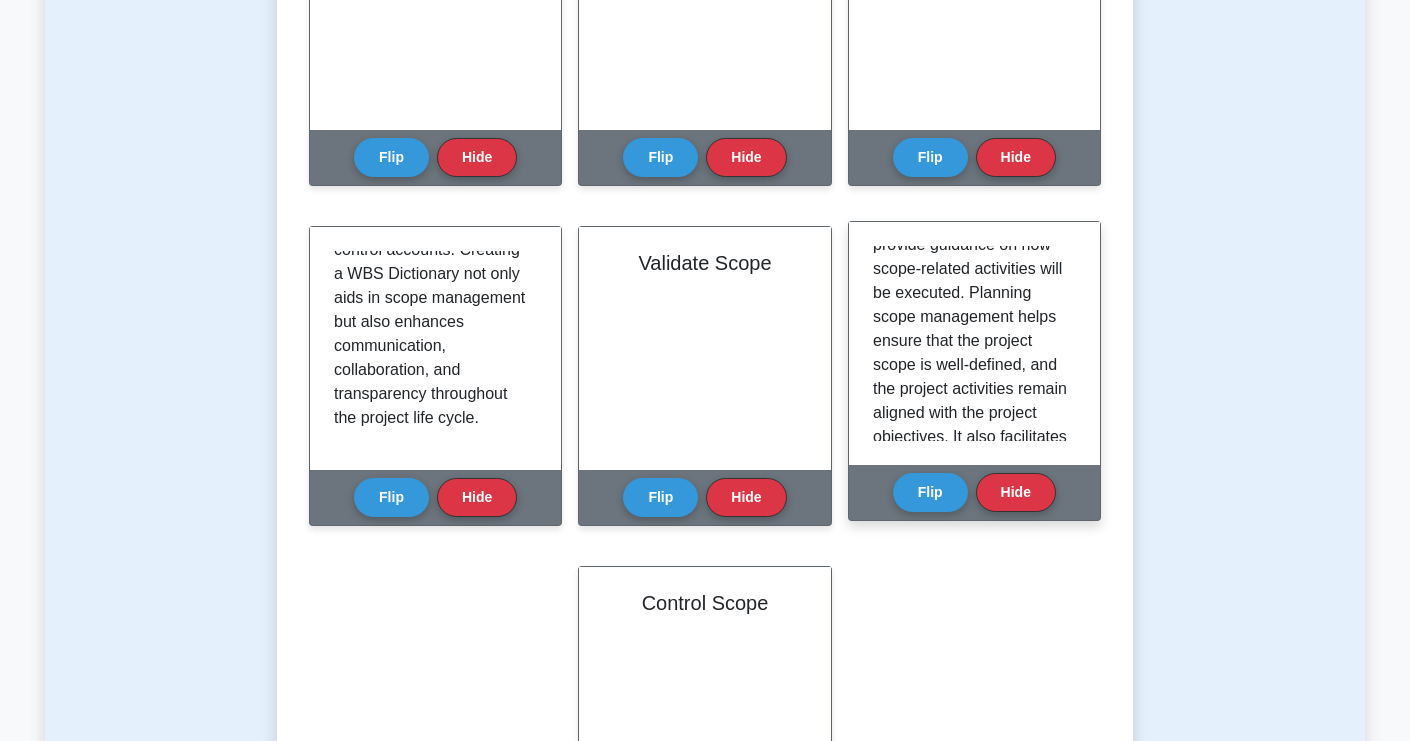 scroll, scrollTop: 541, scrollLeft: 0, axis: vertical 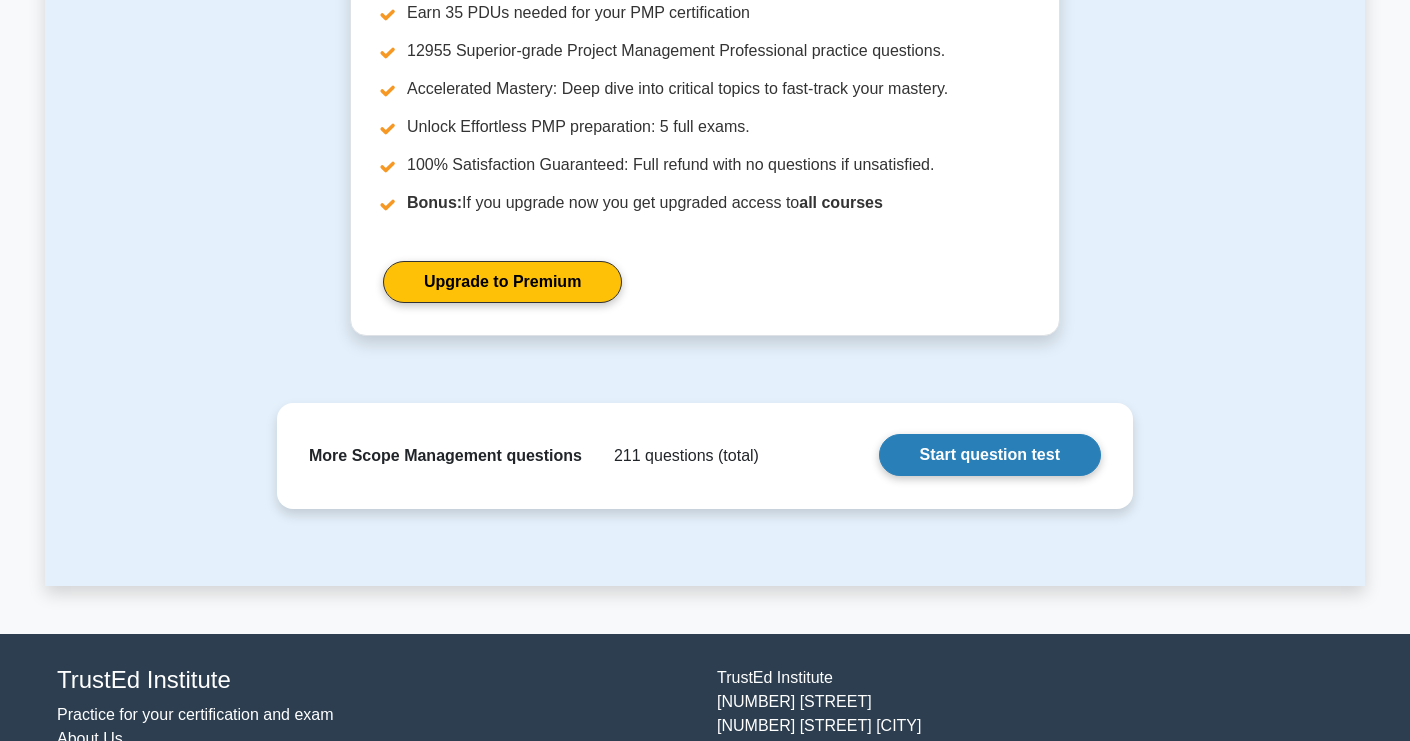 click on "Start  question test" at bounding box center [990, 455] 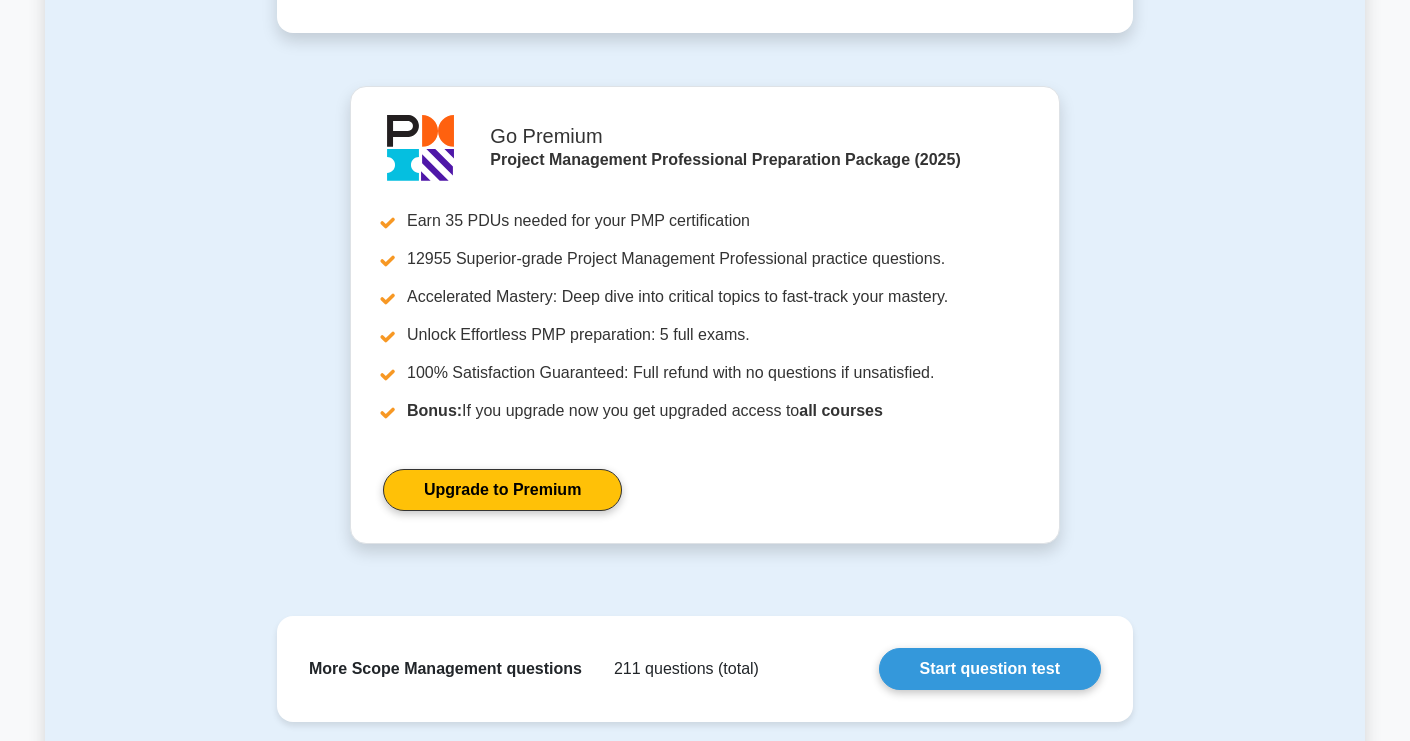 scroll, scrollTop: 1167, scrollLeft: 0, axis: vertical 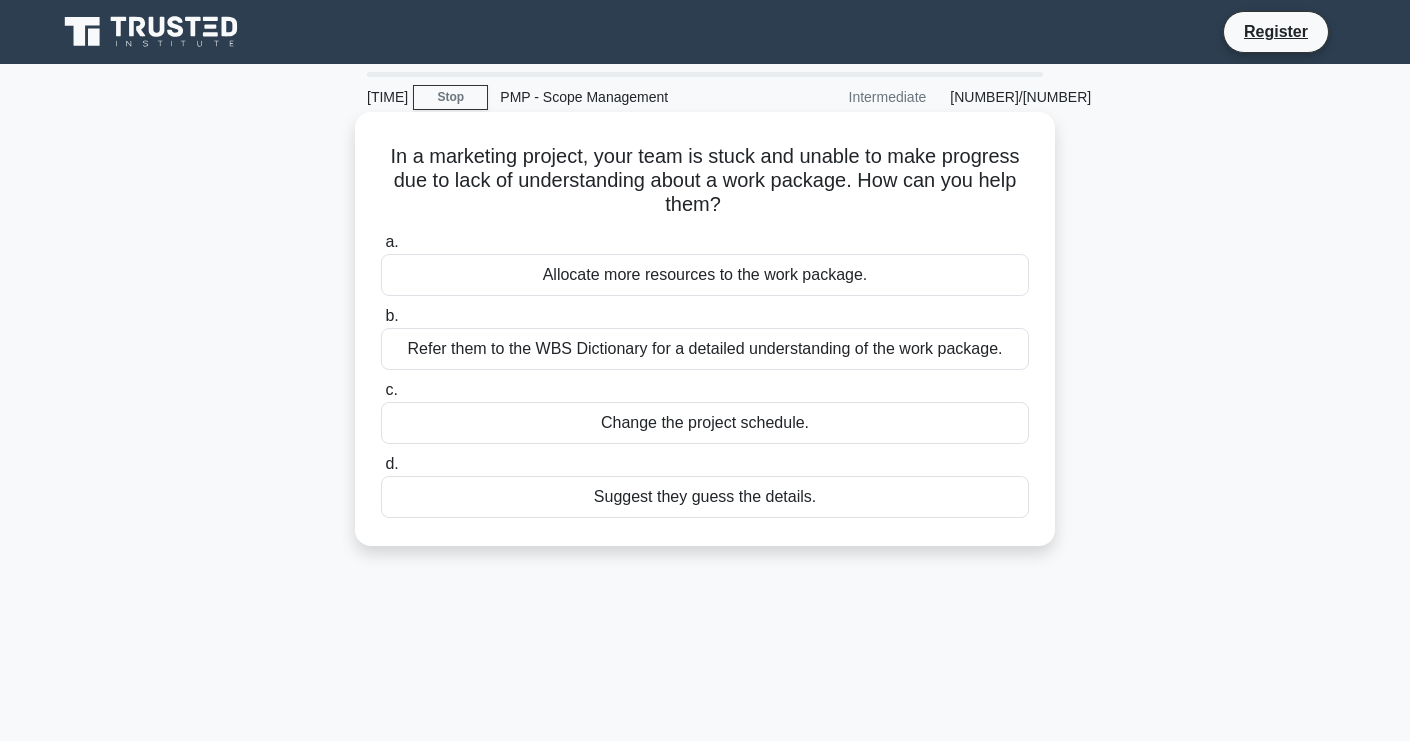click on "Refer them to the WBS Dictionary for a detailed understanding of the work package." at bounding box center (705, 349) 